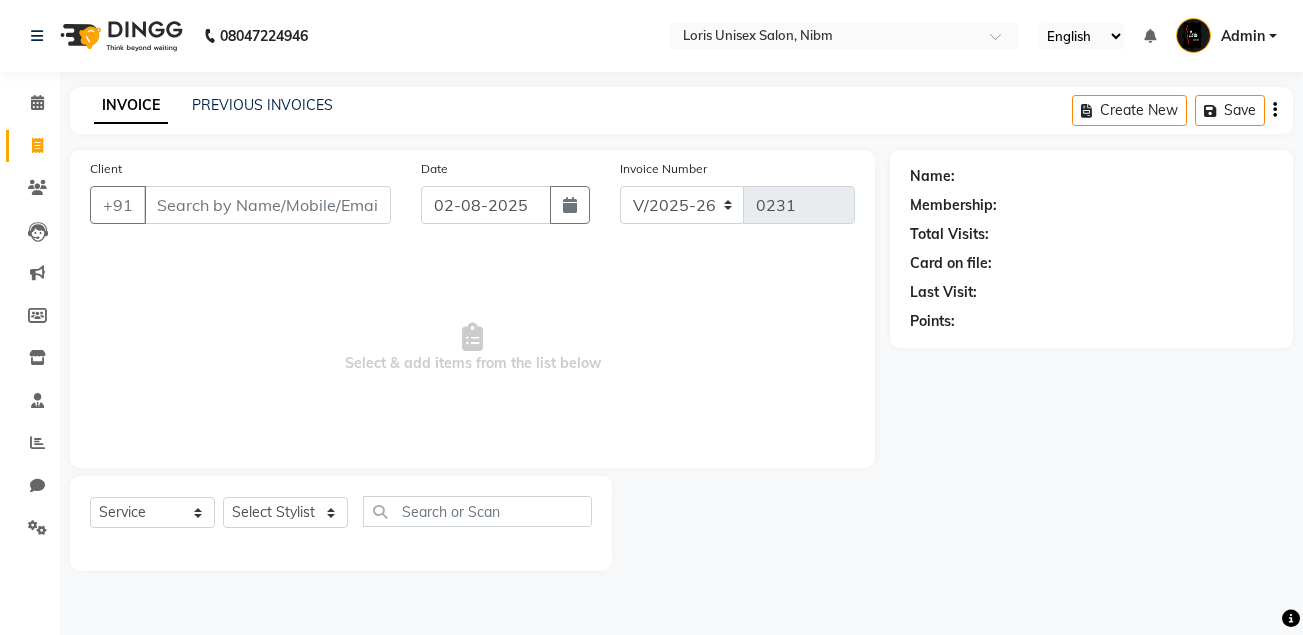 select on "2893" 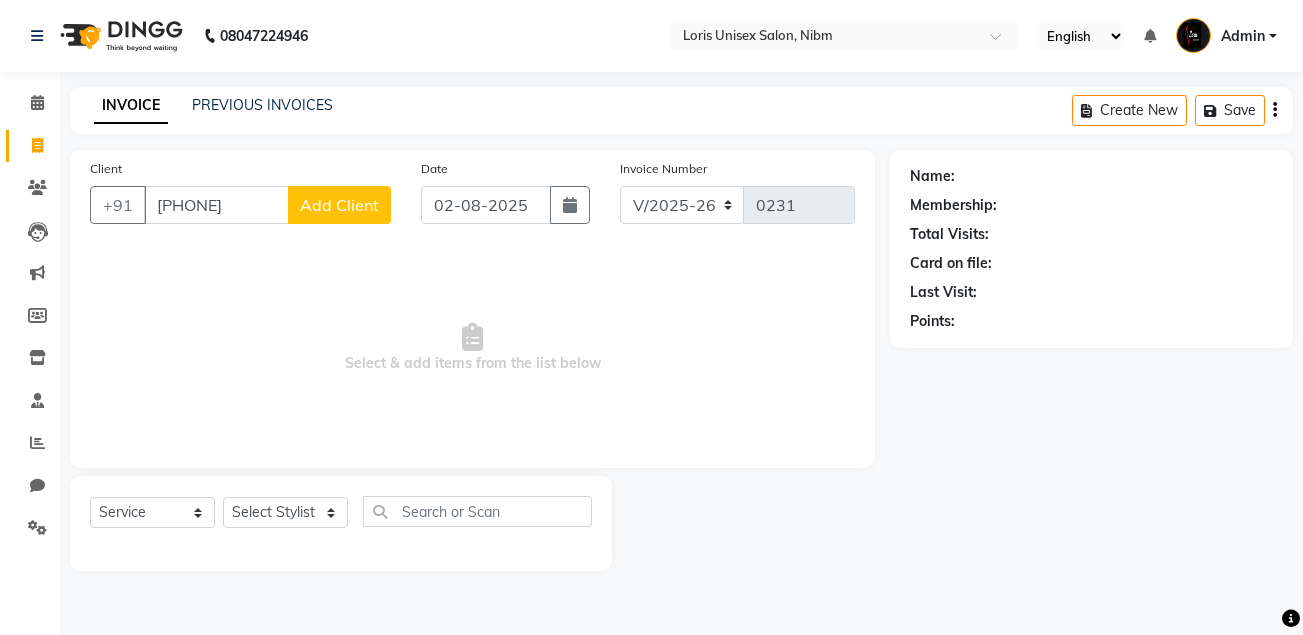 type on "[PHONE]" 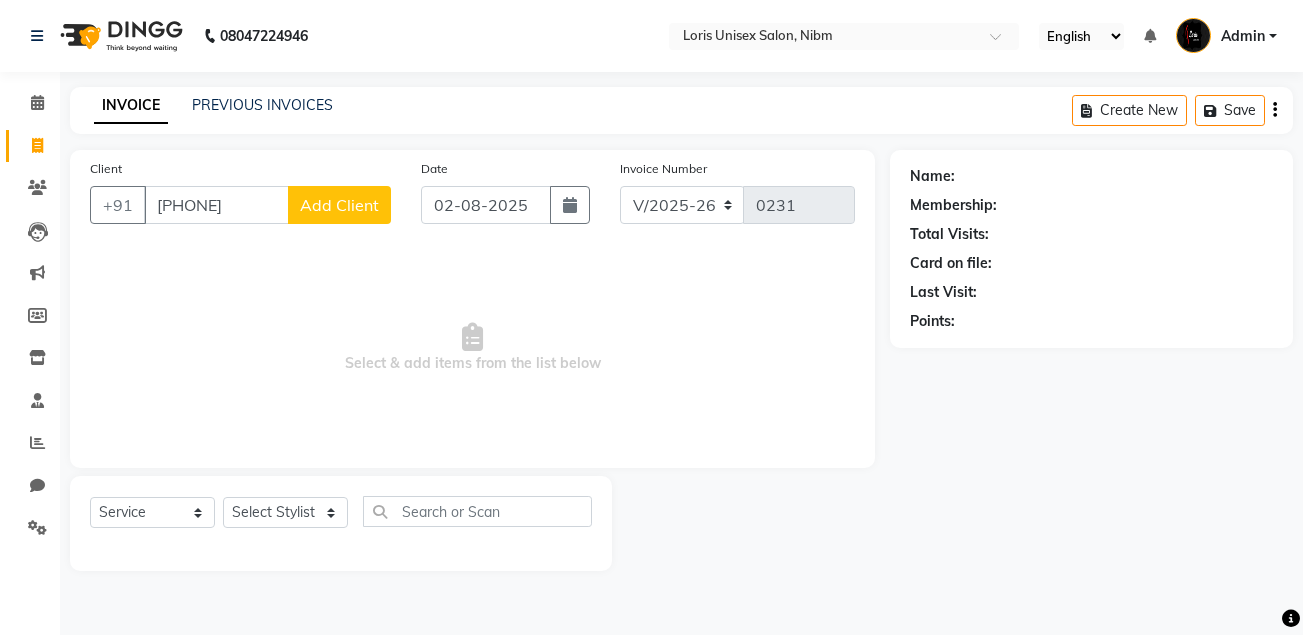 select on "22" 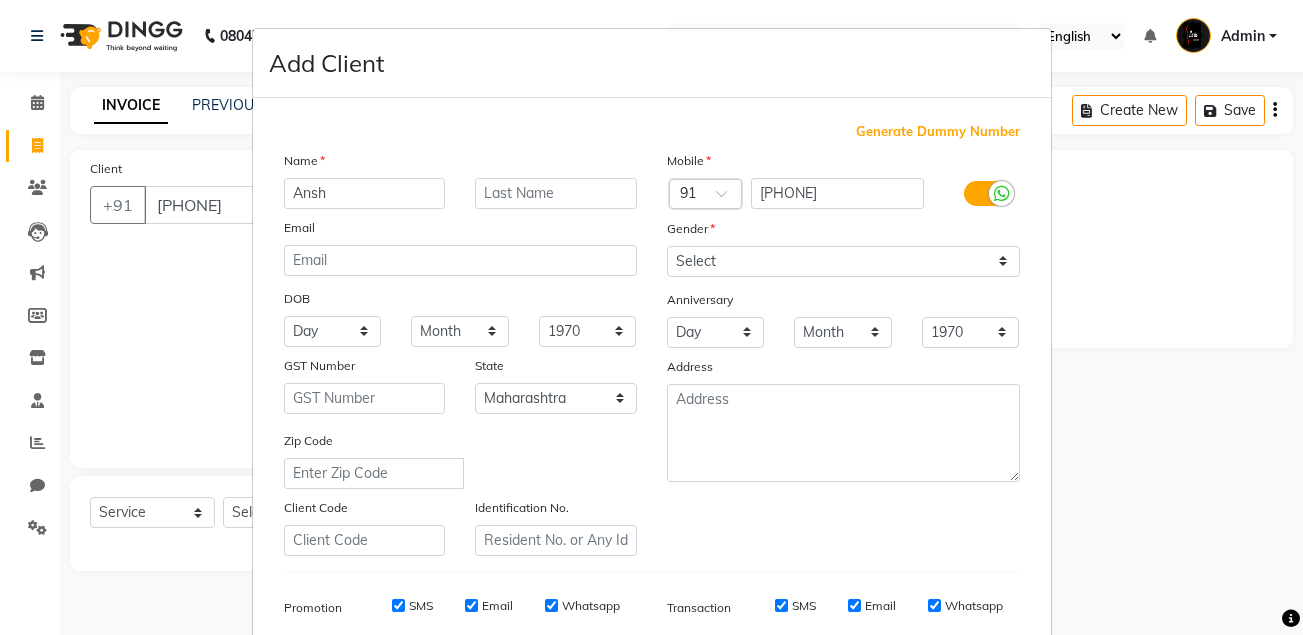 type on "Ansh" 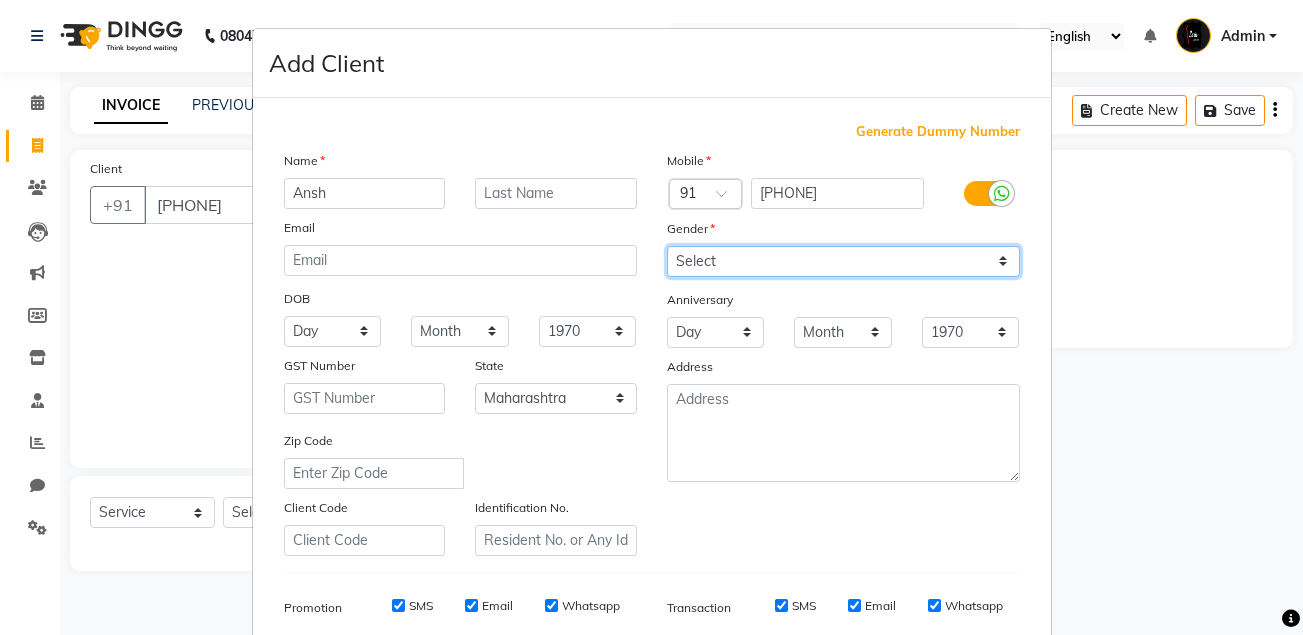 click on "Select Male Female Other Prefer Not To Say" at bounding box center (843, 261) 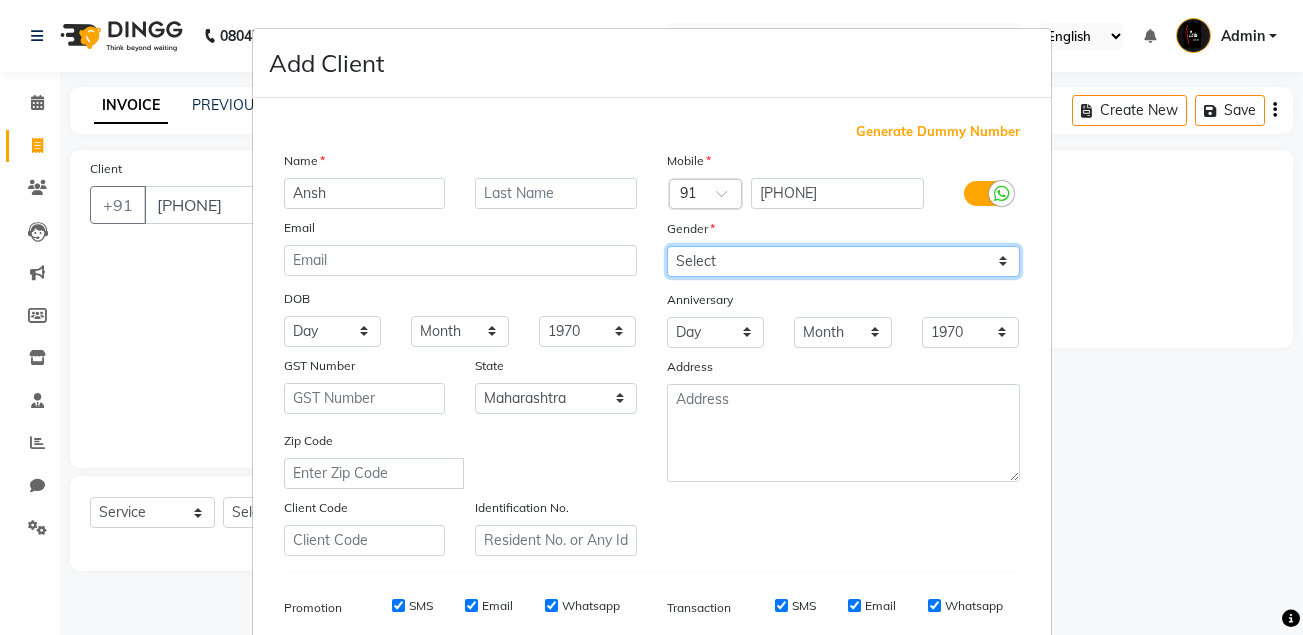 select on "male" 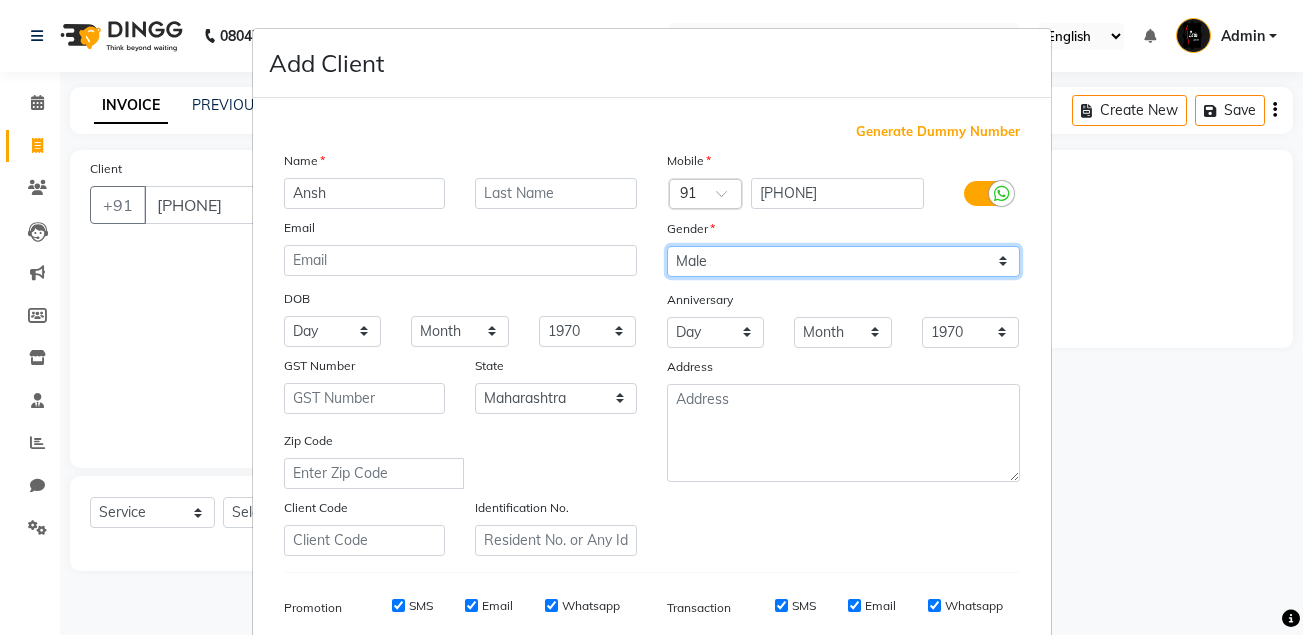 click on "Select Male Female Other Prefer Not To Say" at bounding box center (843, 261) 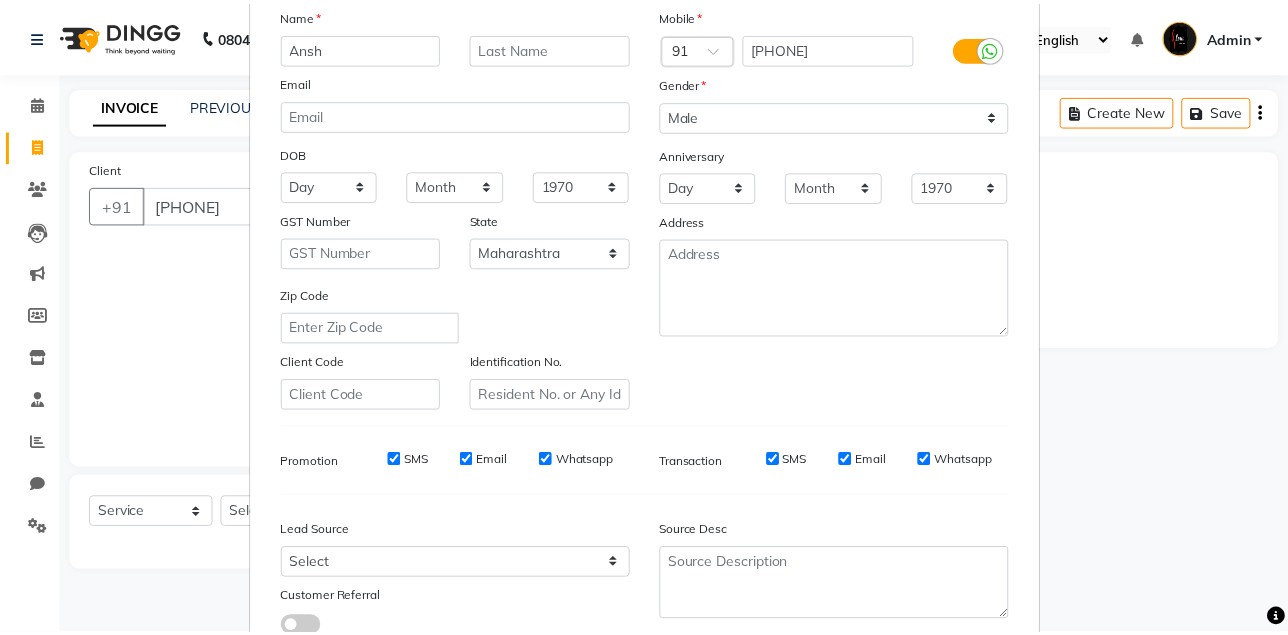 scroll, scrollTop: 235, scrollLeft: 0, axis: vertical 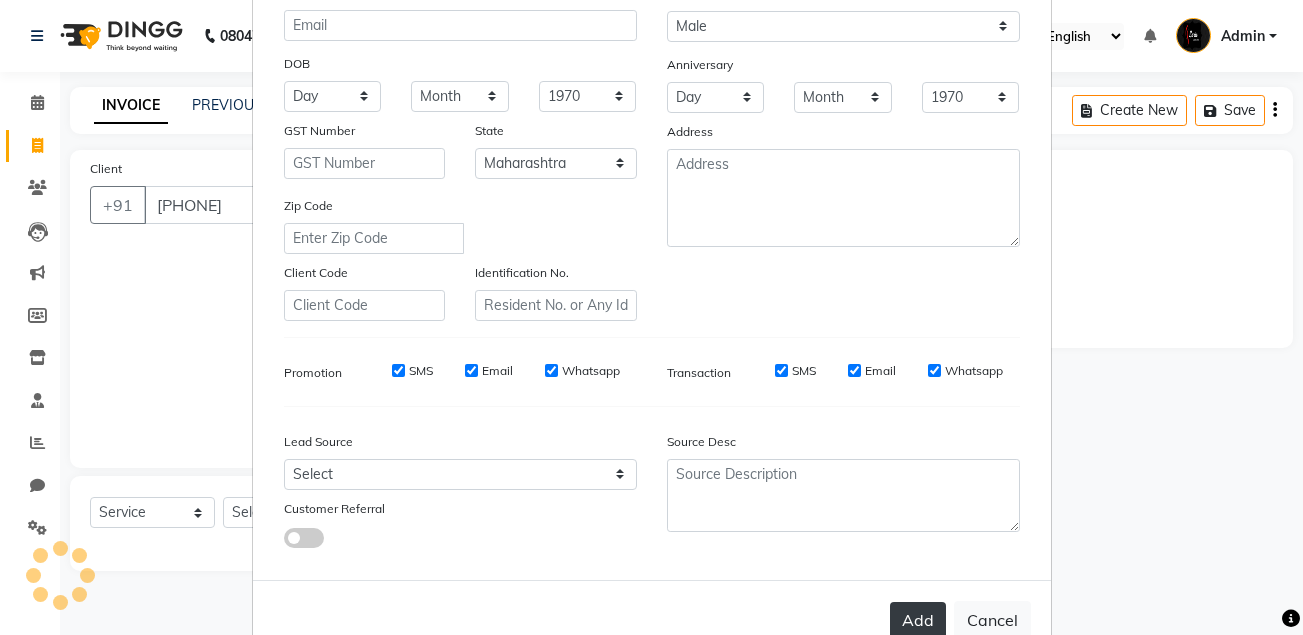 click on "Add" at bounding box center (918, 620) 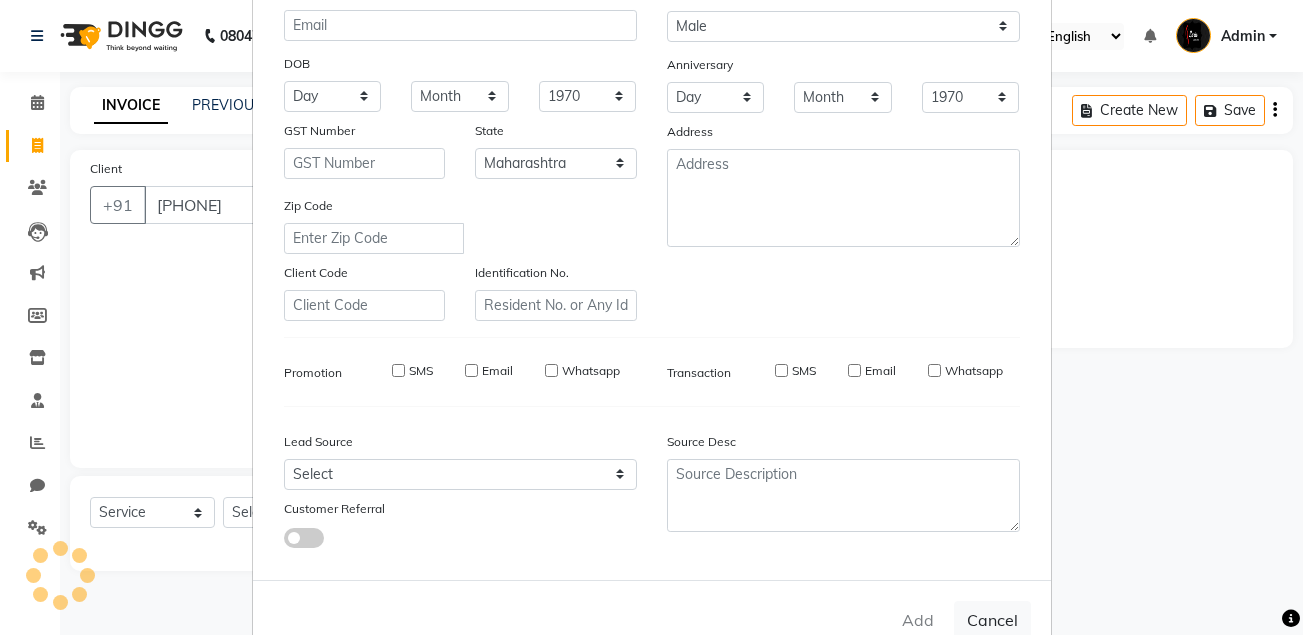 type 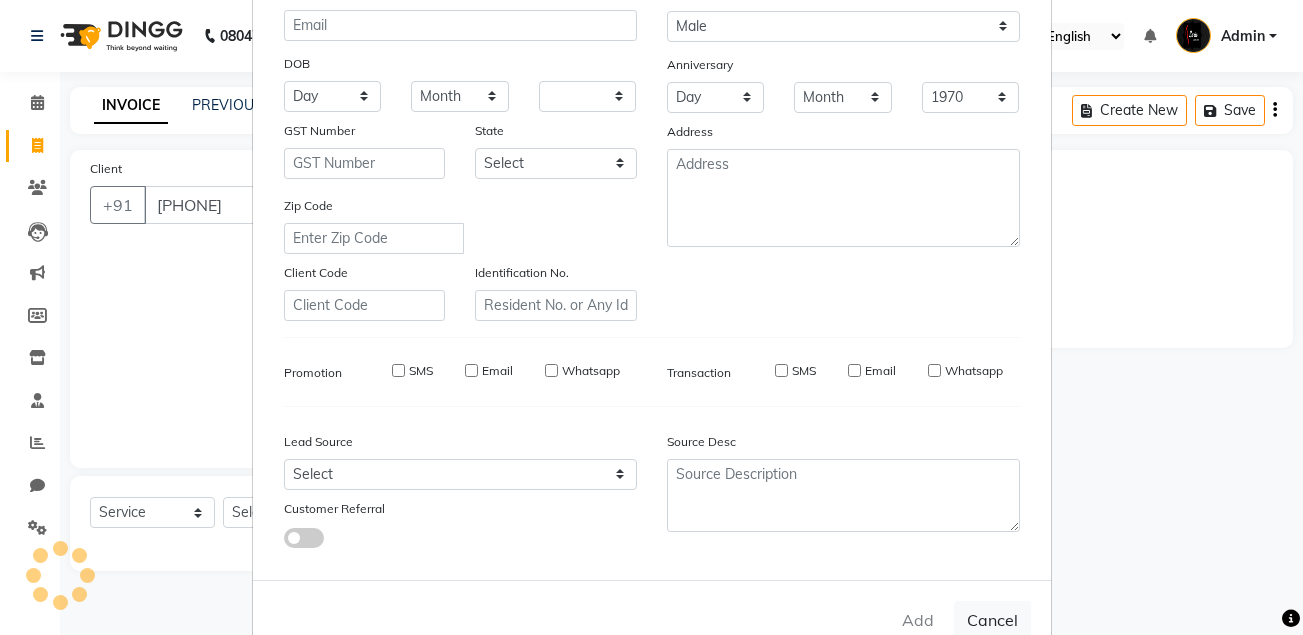 select 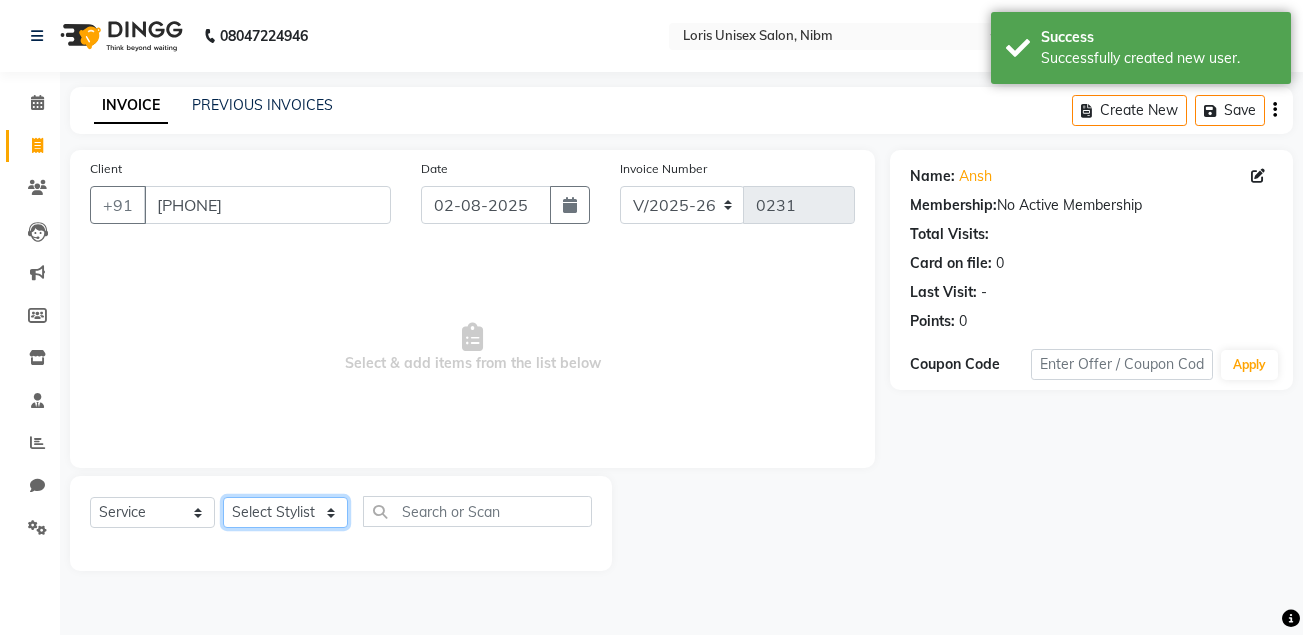 click on "Select Stylist AHMED Diksha Lucky MAJIT Manager Monu Naseem prajakta Salman sofiya  VAISHALIE MAM WASIM SIR" 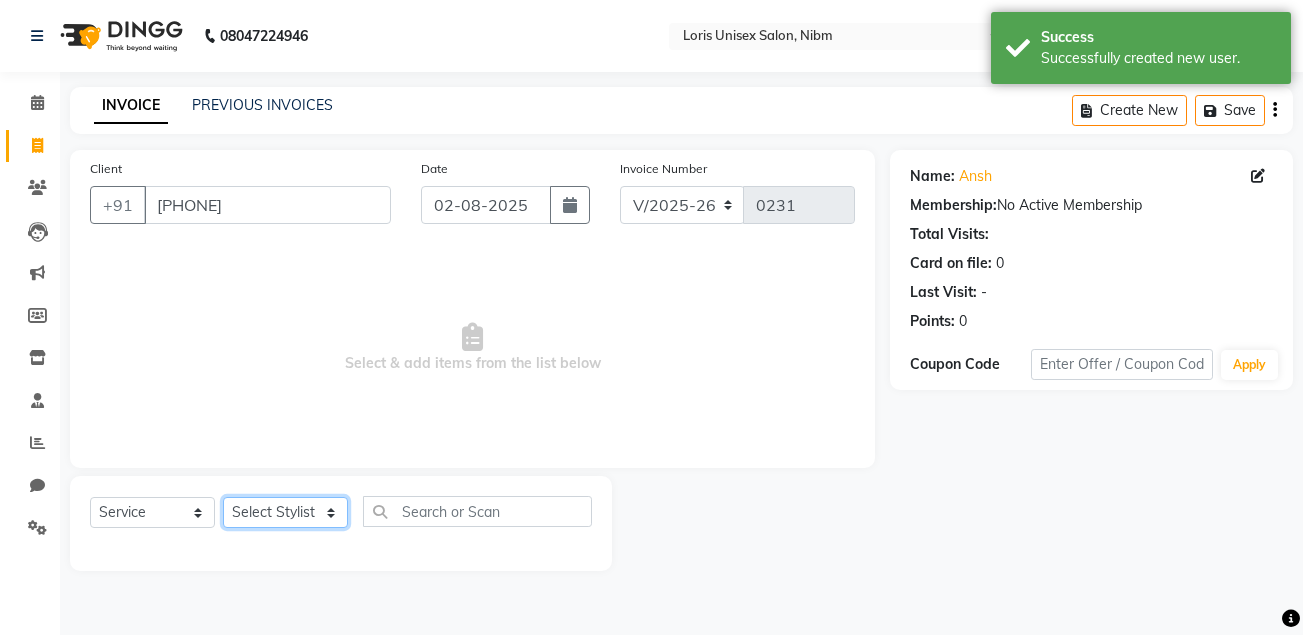 select on "[NUMBER]" 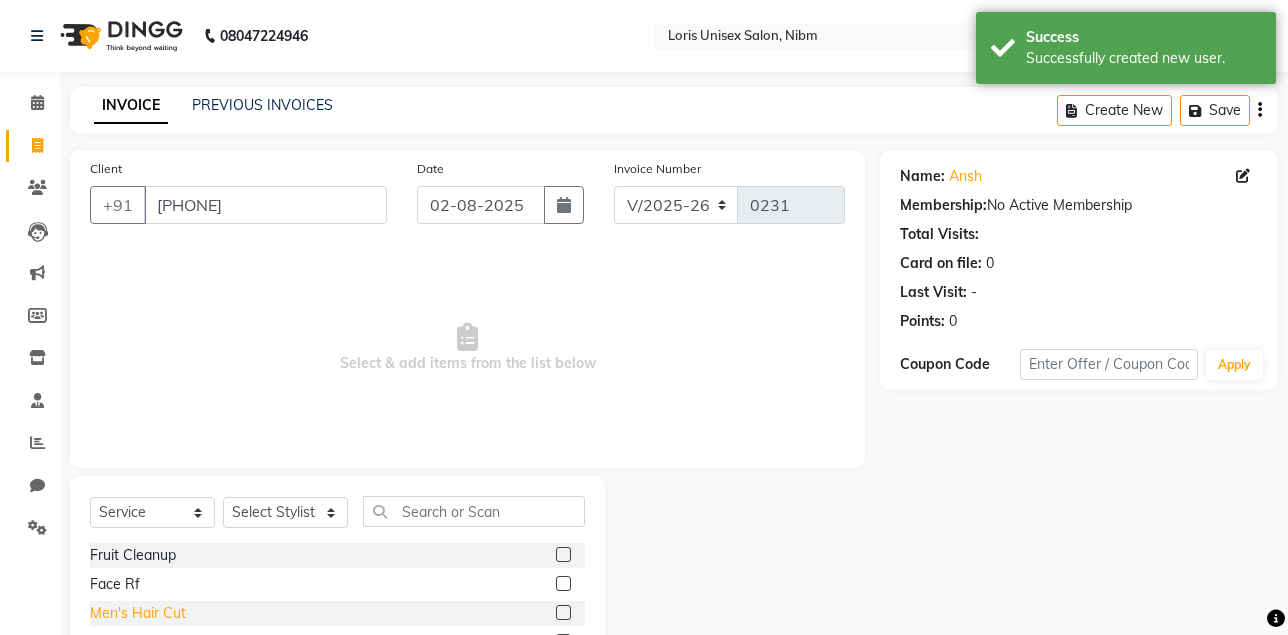 click on "Men's Hair Cut" 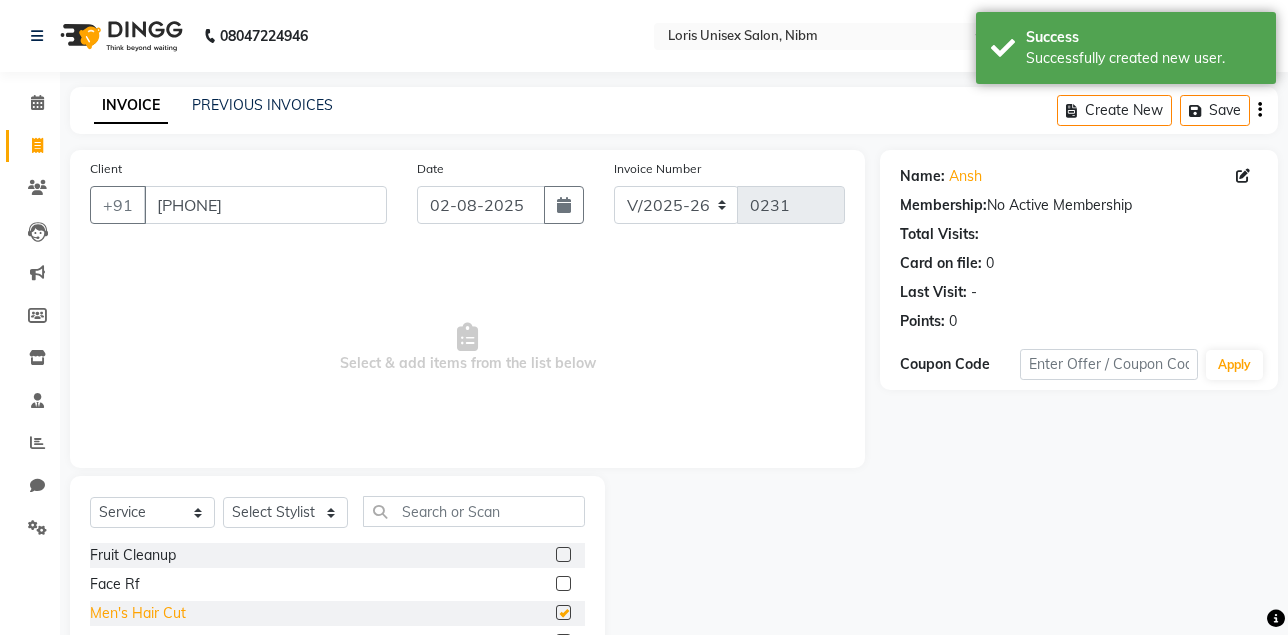 checkbox on "false" 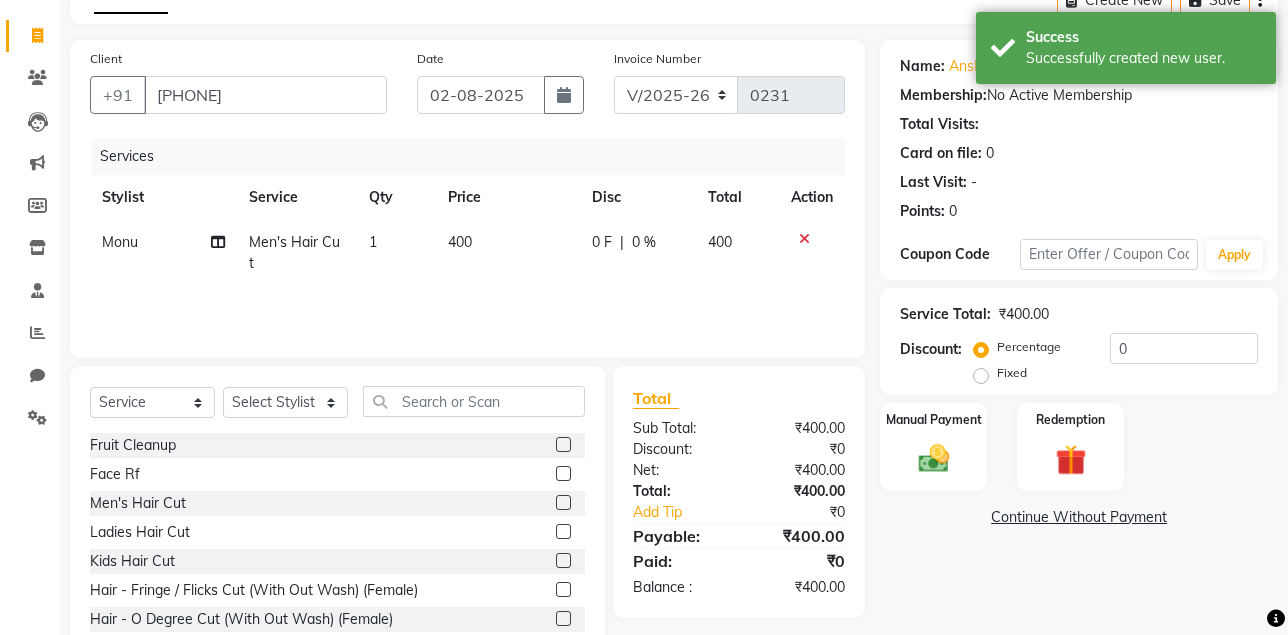 scroll, scrollTop: 166, scrollLeft: 0, axis: vertical 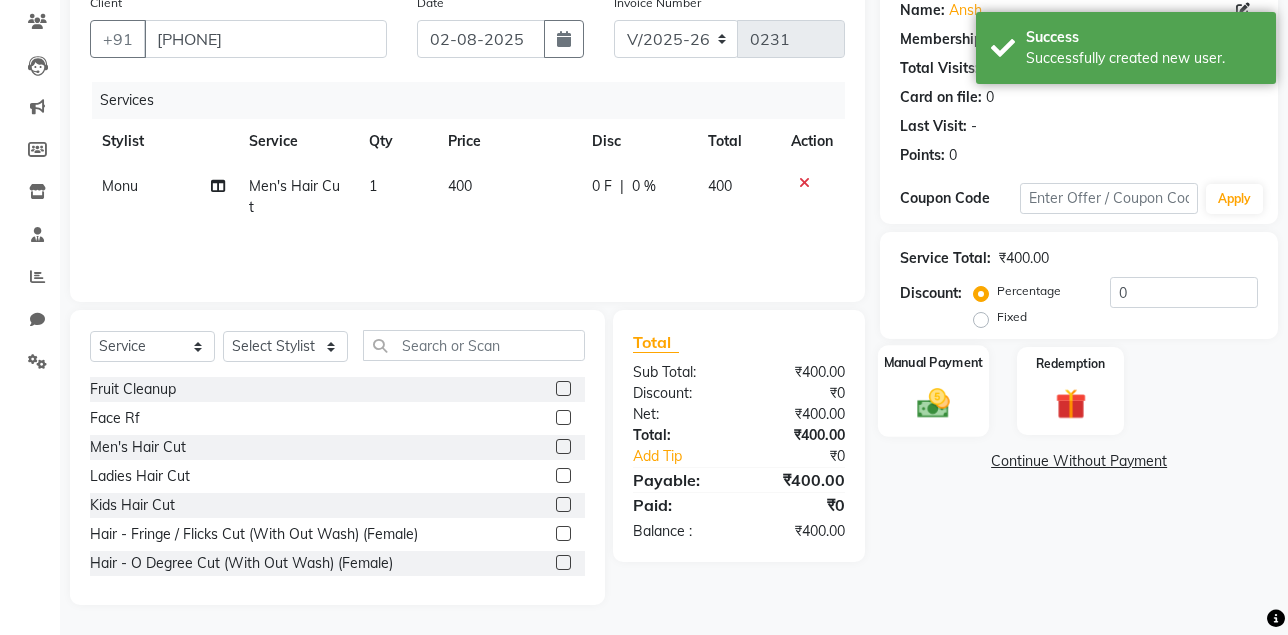 click 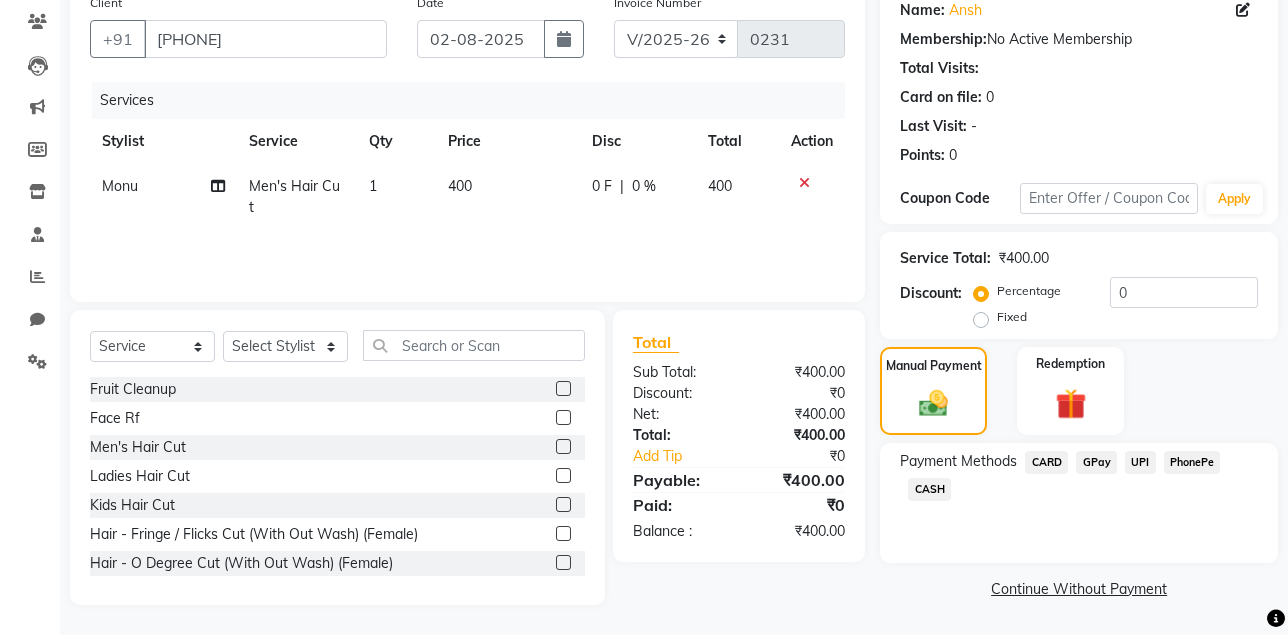 click on "GPay" 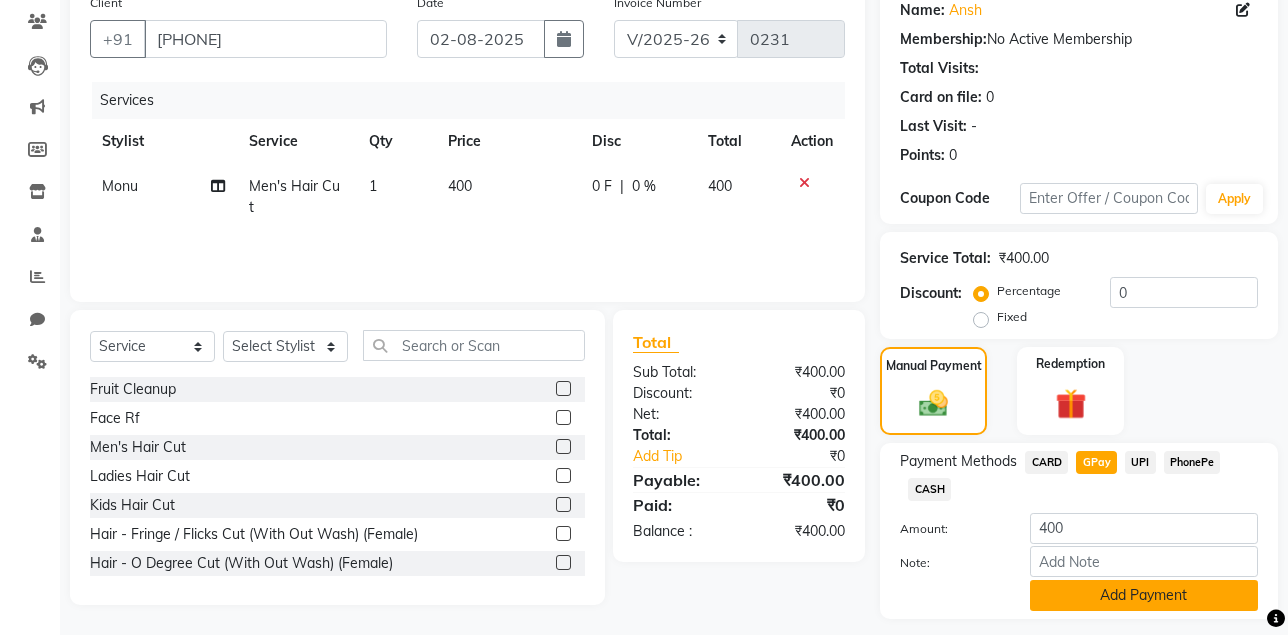 click on "Add Payment" 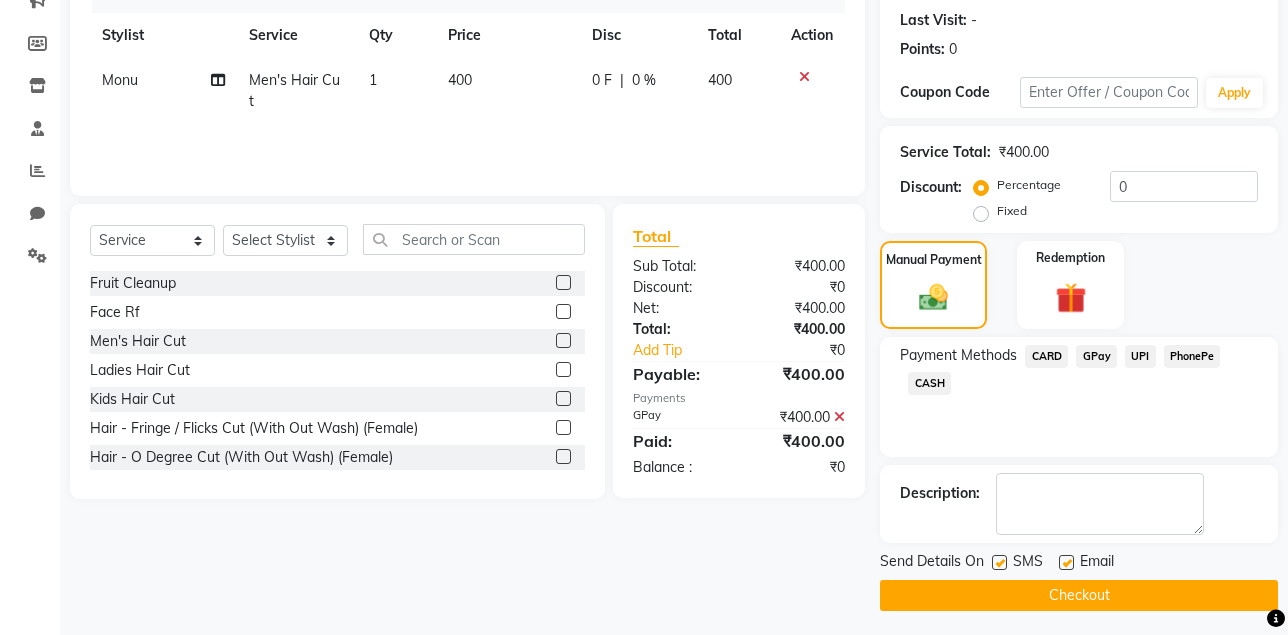 scroll, scrollTop: 278, scrollLeft: 0, axis: vertical 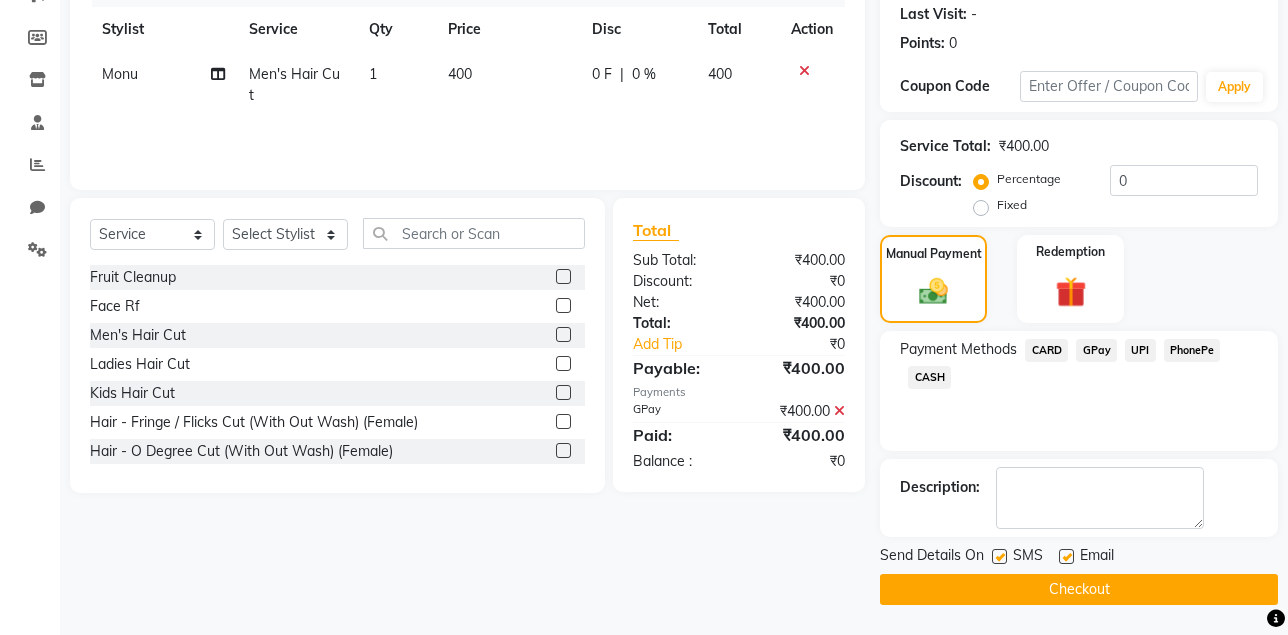 click on "Checkout" 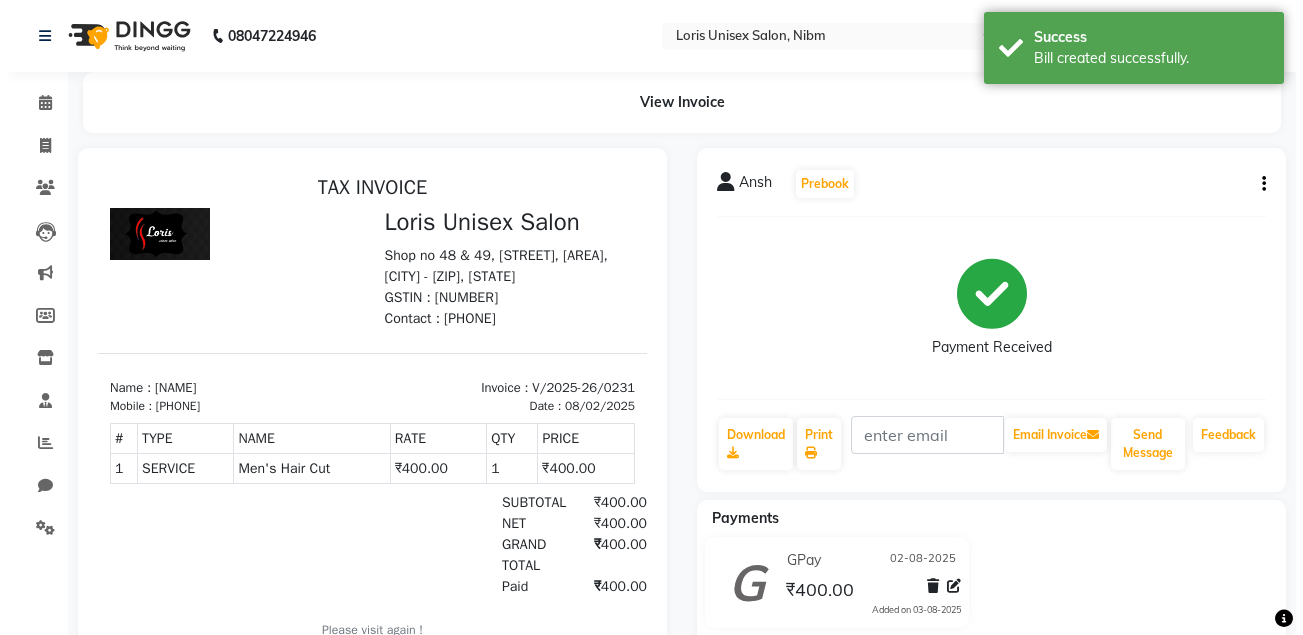 scroll, scrollTop: 0, scrollLeft: 0, axis: both 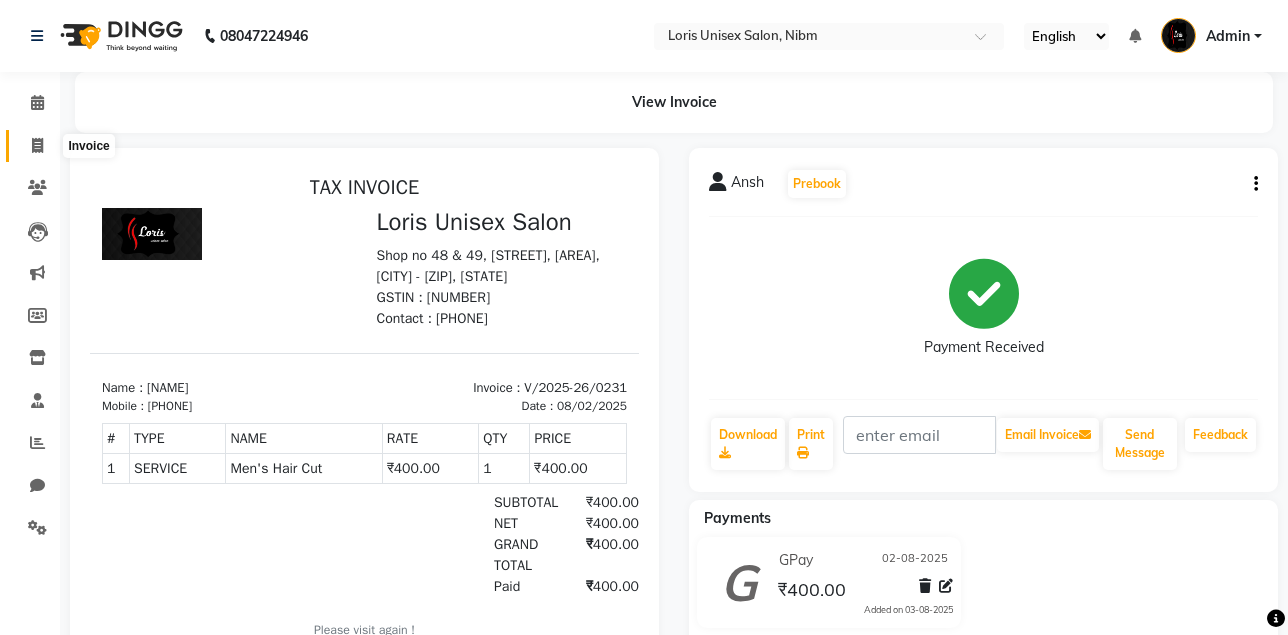 click 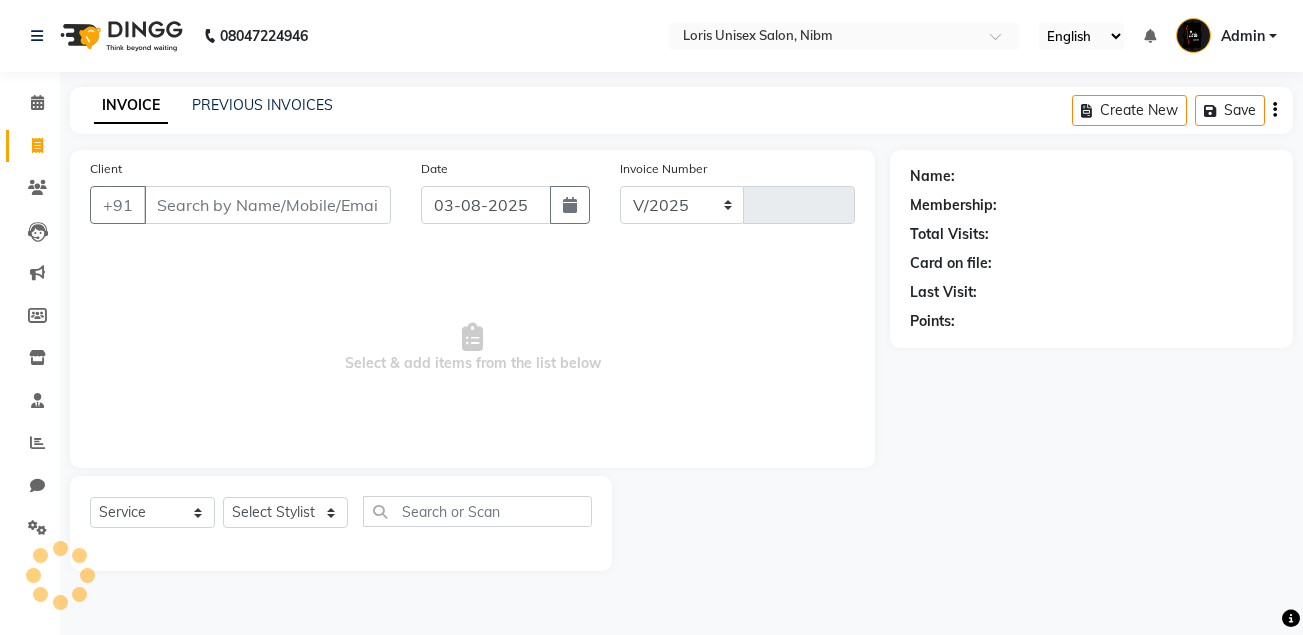 select on "2893" 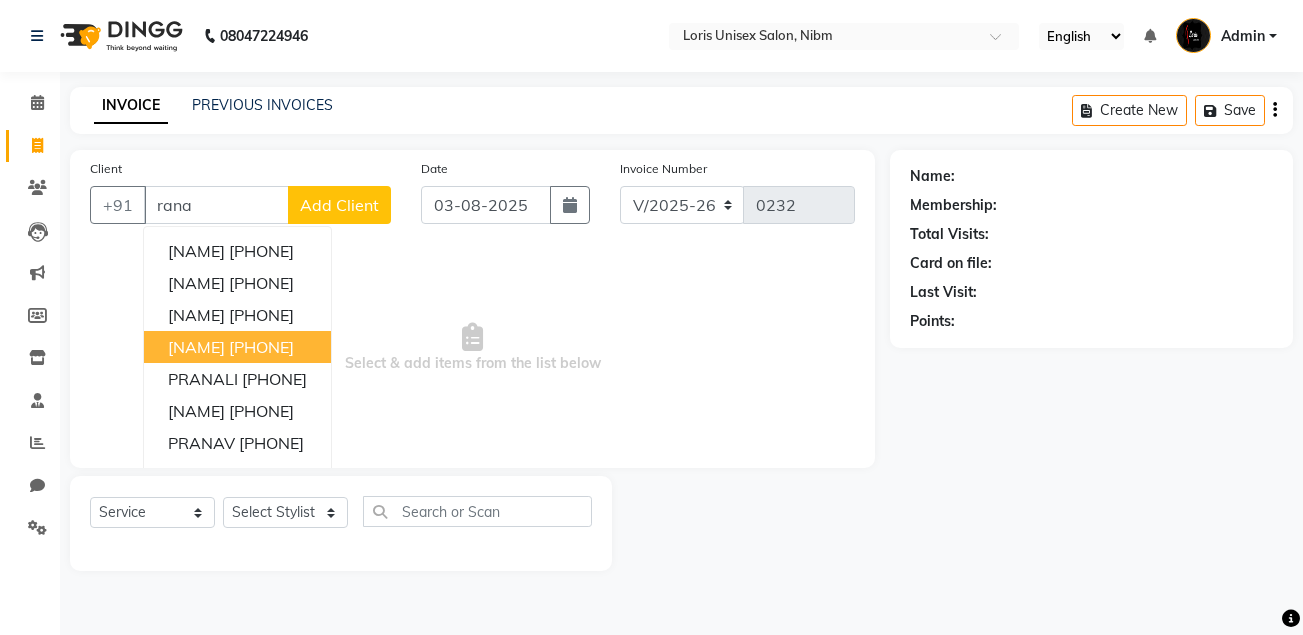 drag, startPoint x: 739, startPoint y: 322, endPoint x: 504, endPoint y: 346, distance: 236.22235 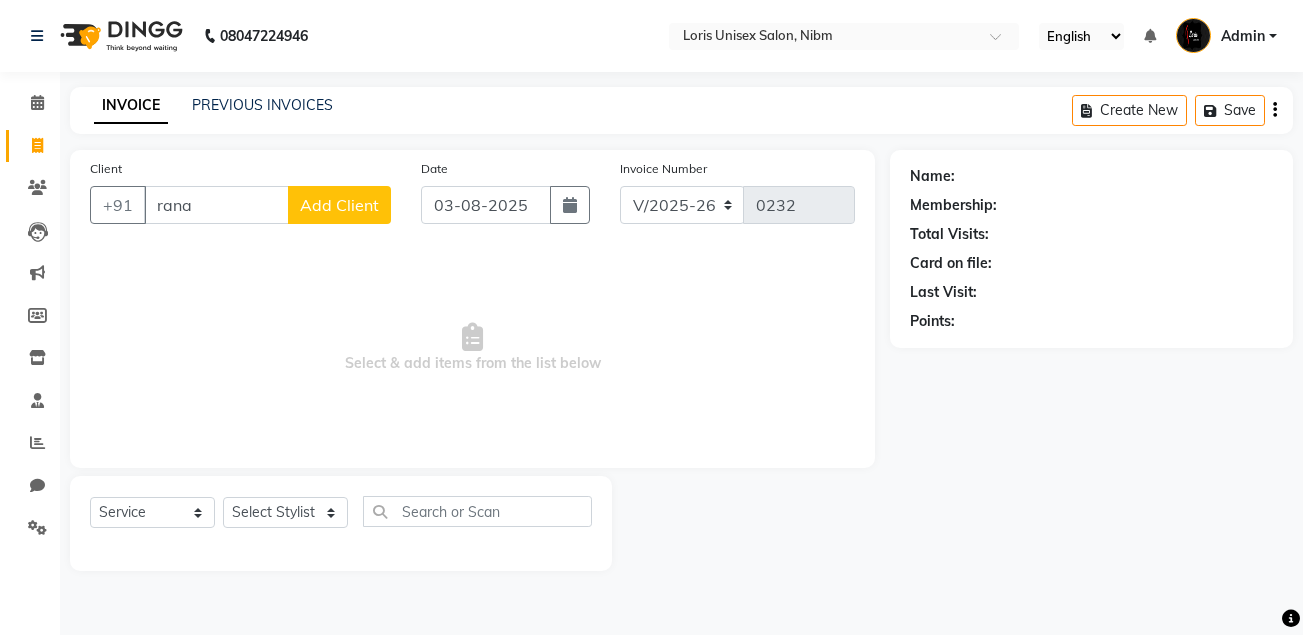 click on "Select & add items from the list below" at bounding box center [472, 348] 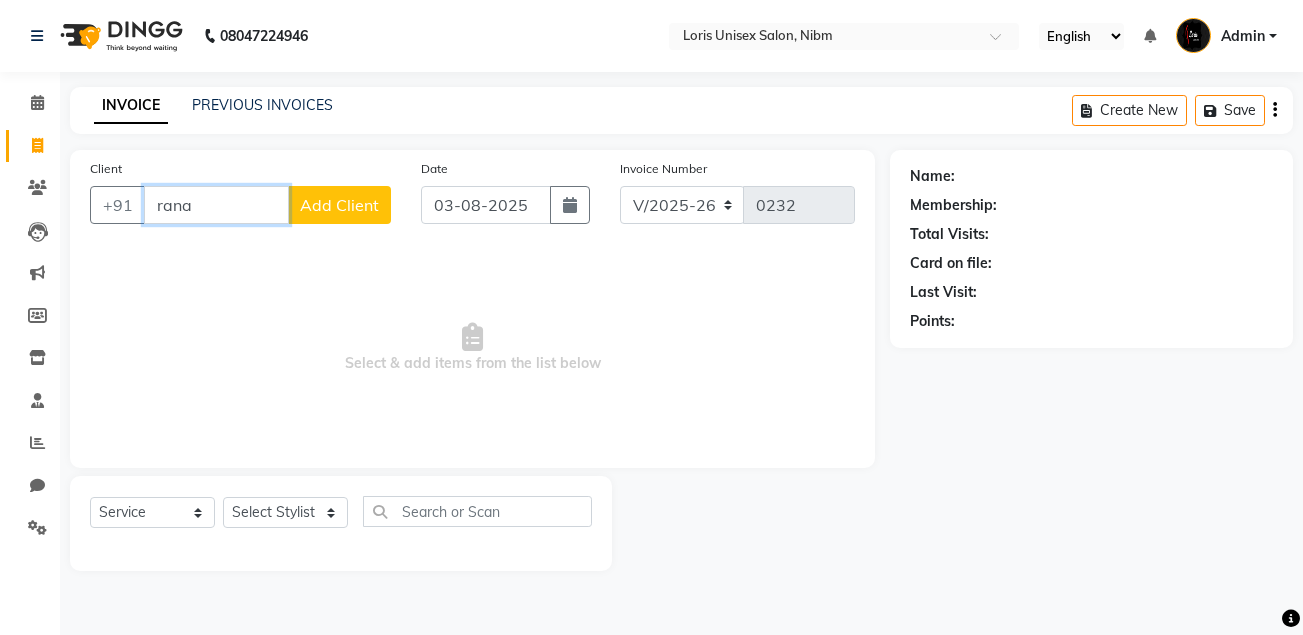 click on "rana" at bounding box center (216, 205) 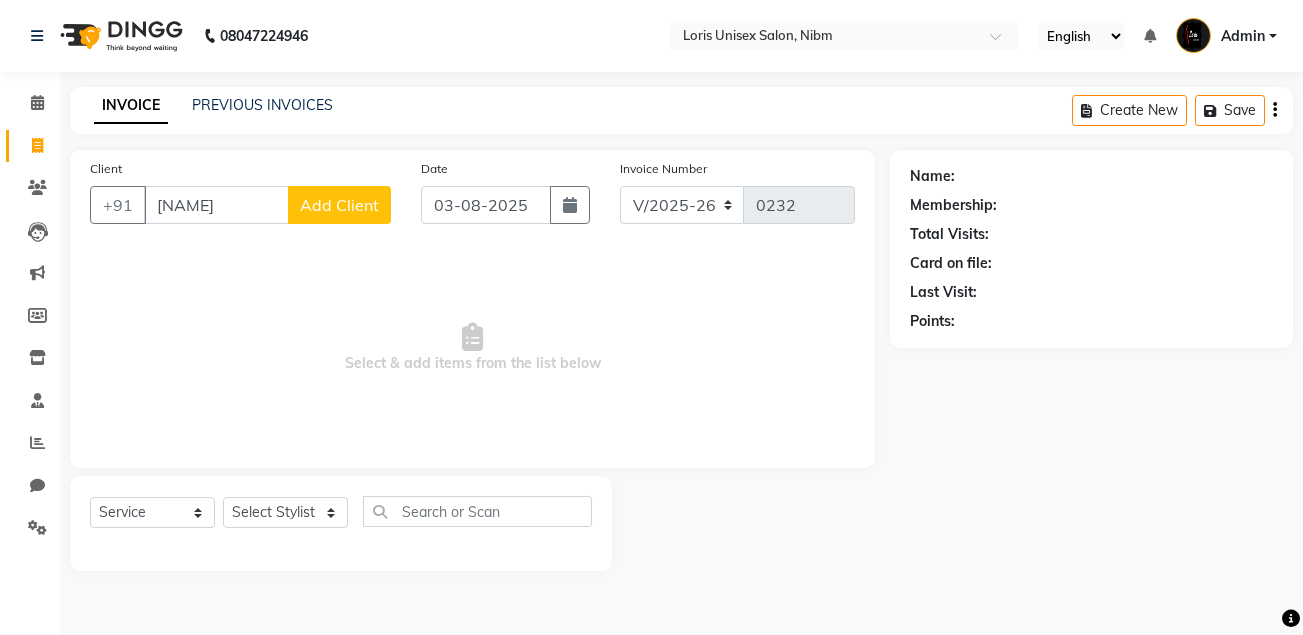 click on "Select & add items from the list below" at bounding box center [472, 348] 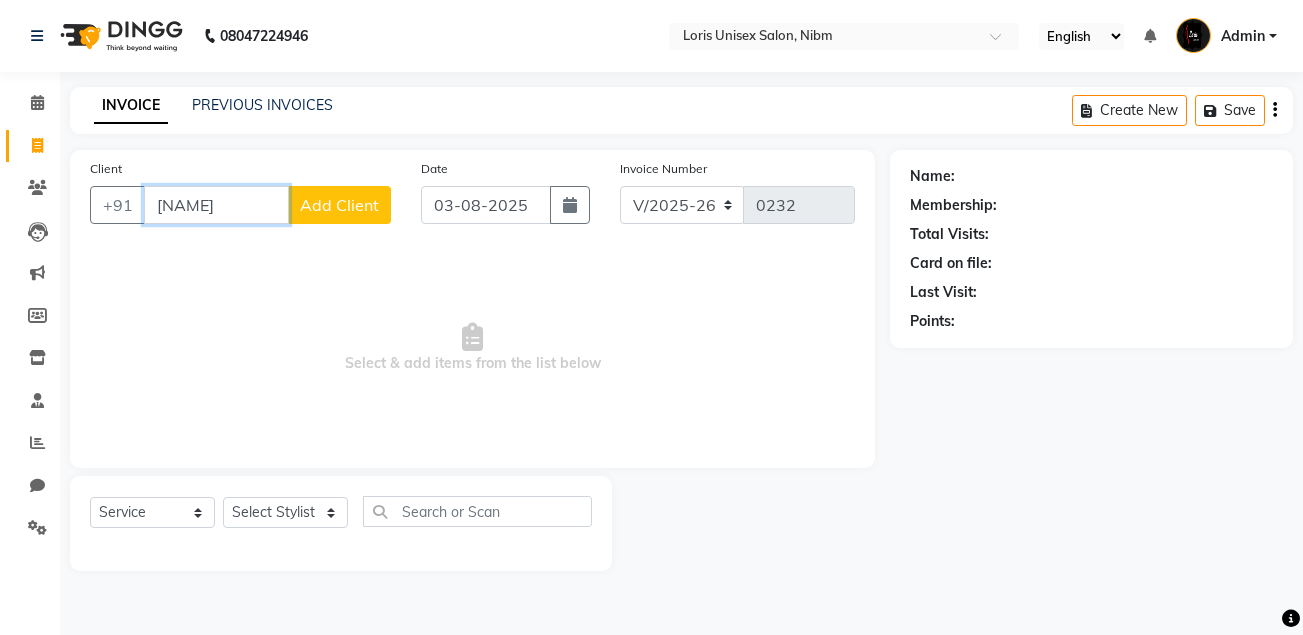 click on "[NAME]" at bounding box center (216, 205) 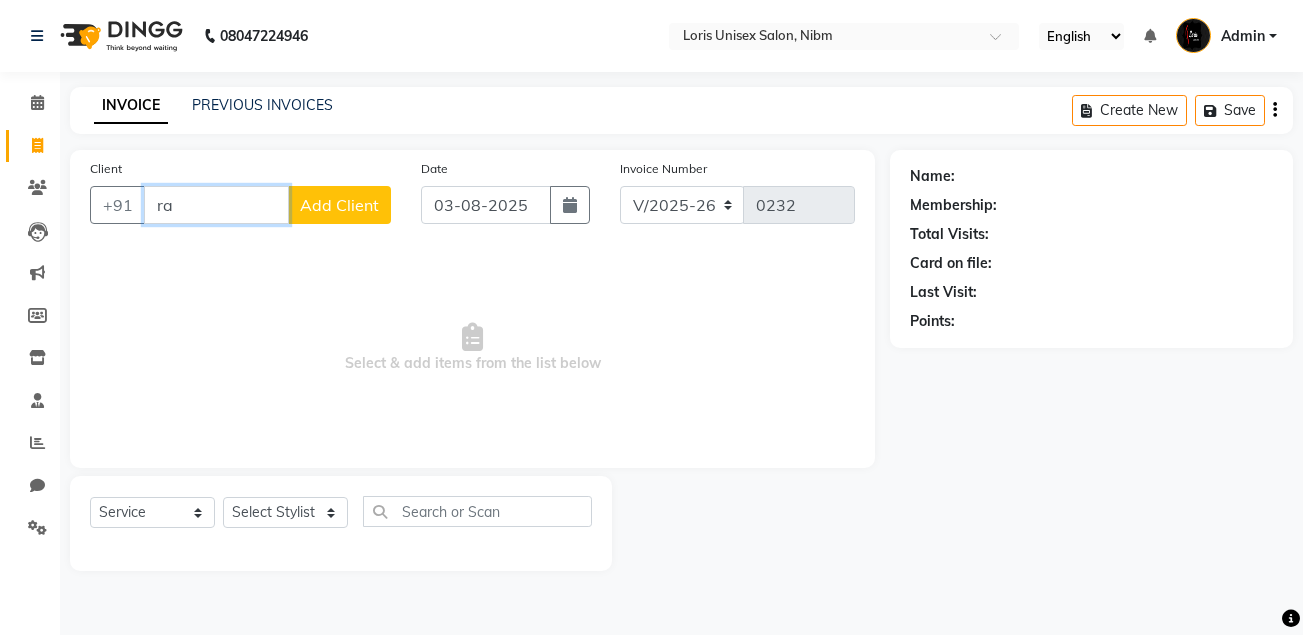 type on "r" 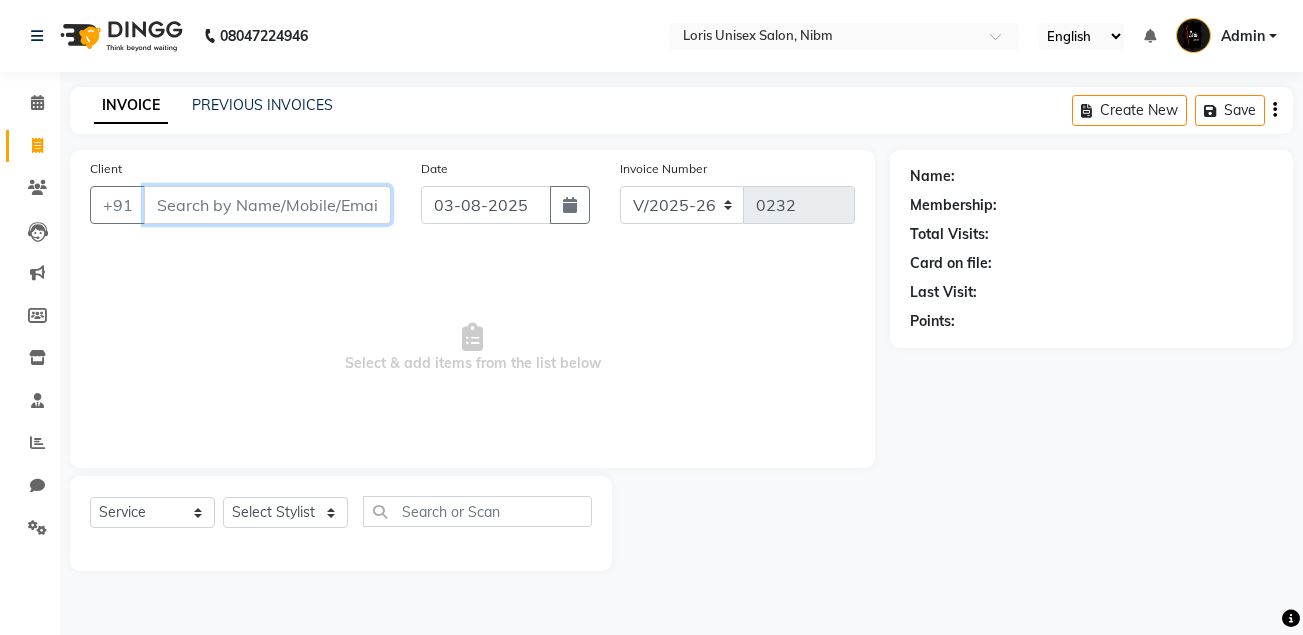 click on "Client" at bounding box center (267, 205) 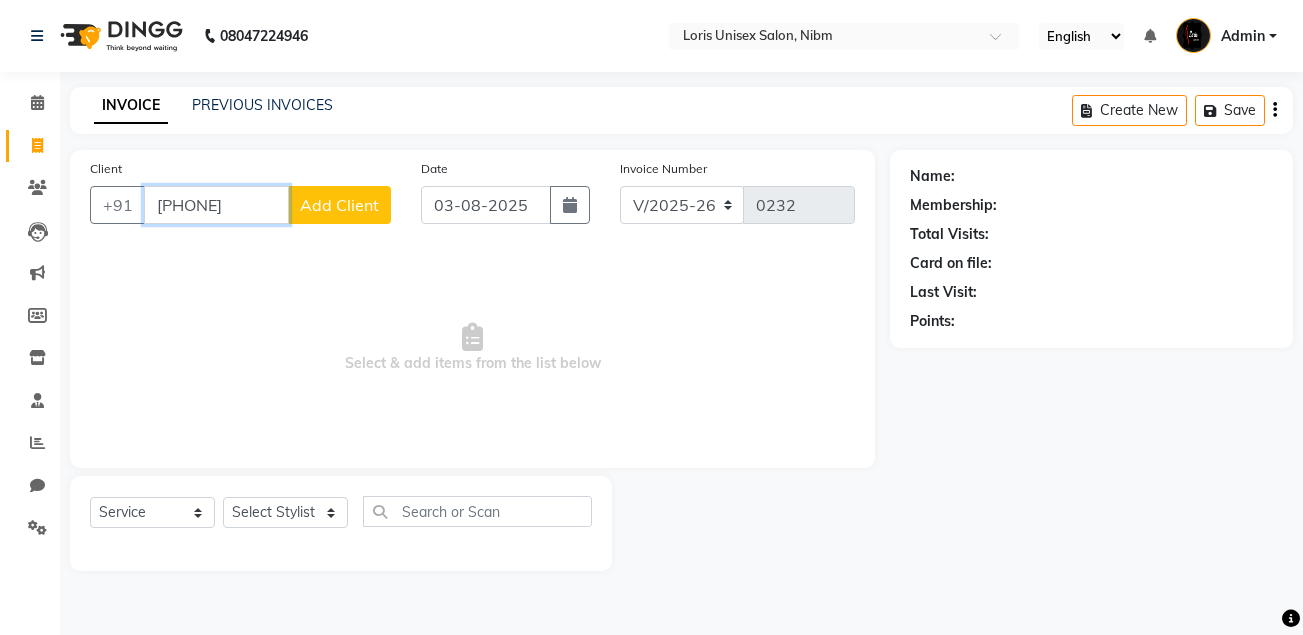 type on "[PHONE]" 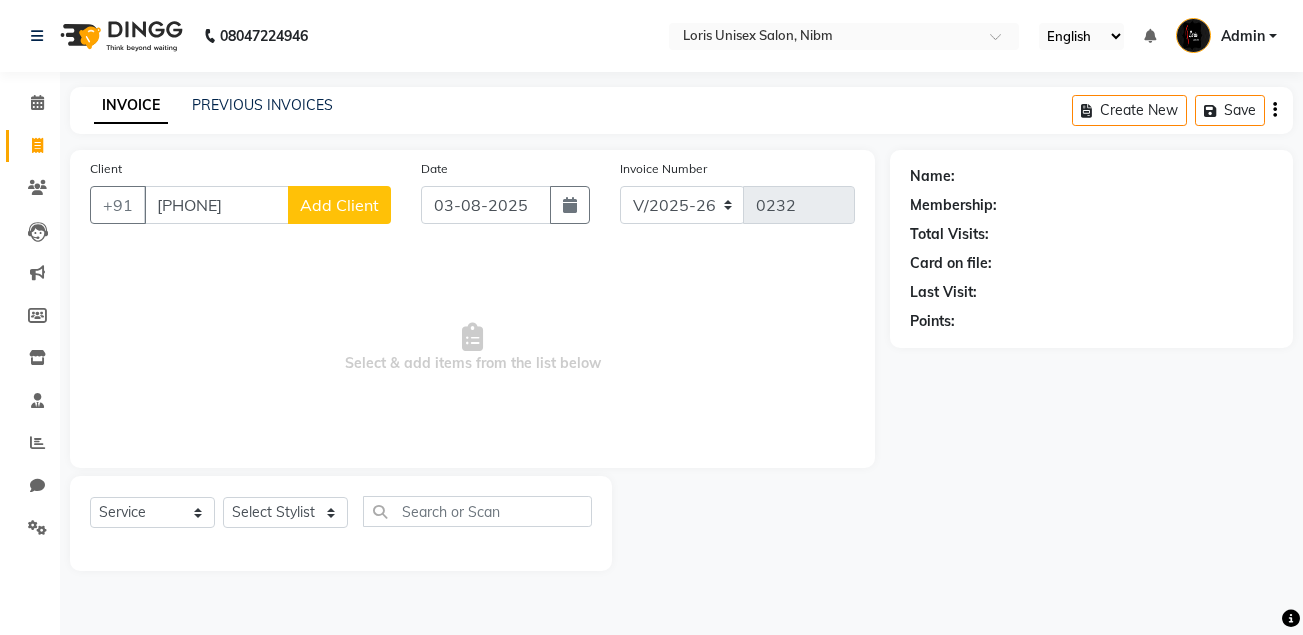 click on "Add Client" 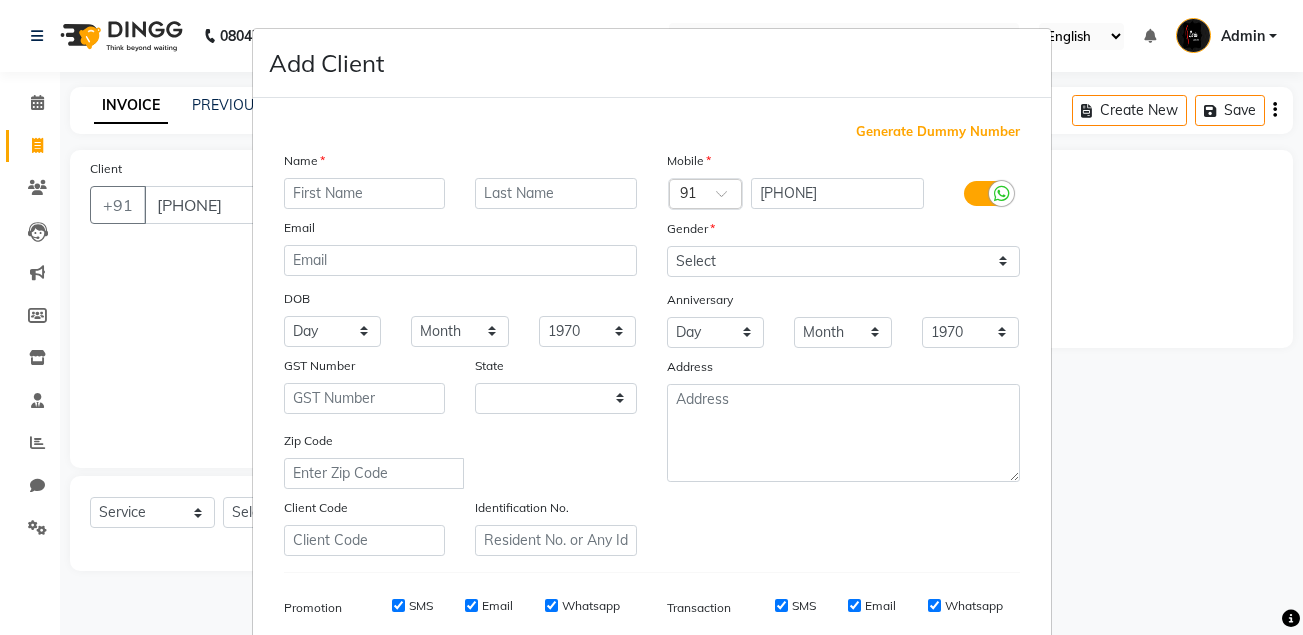 select on "22" 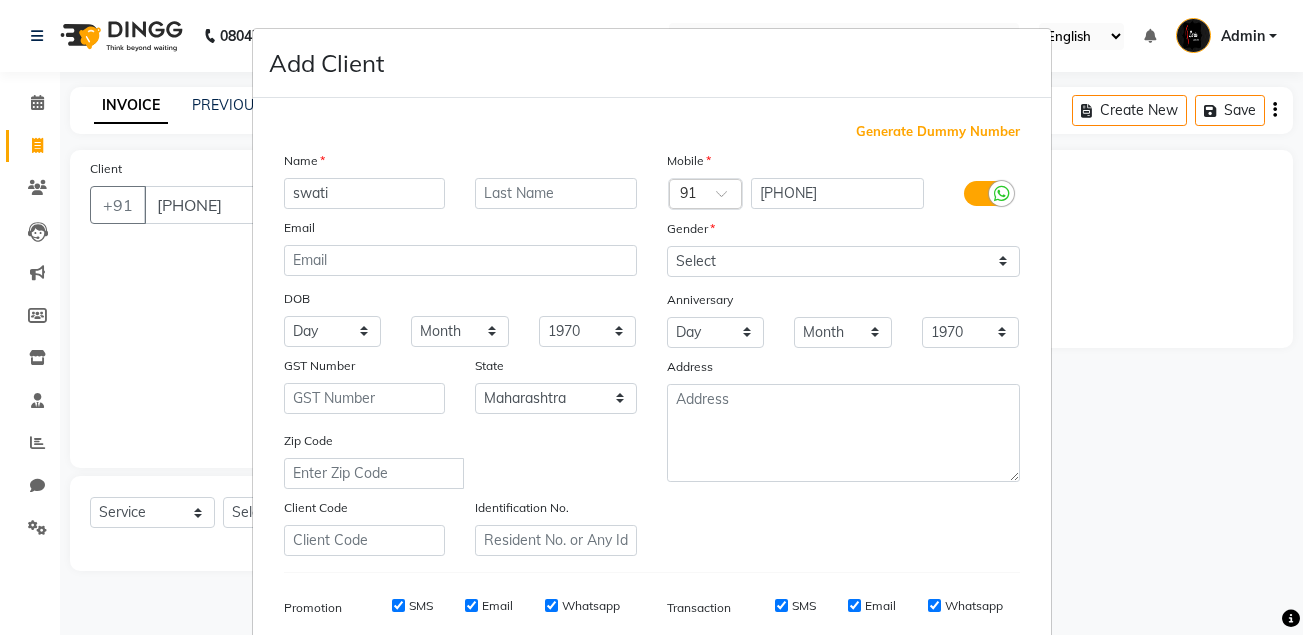 type on "swati" 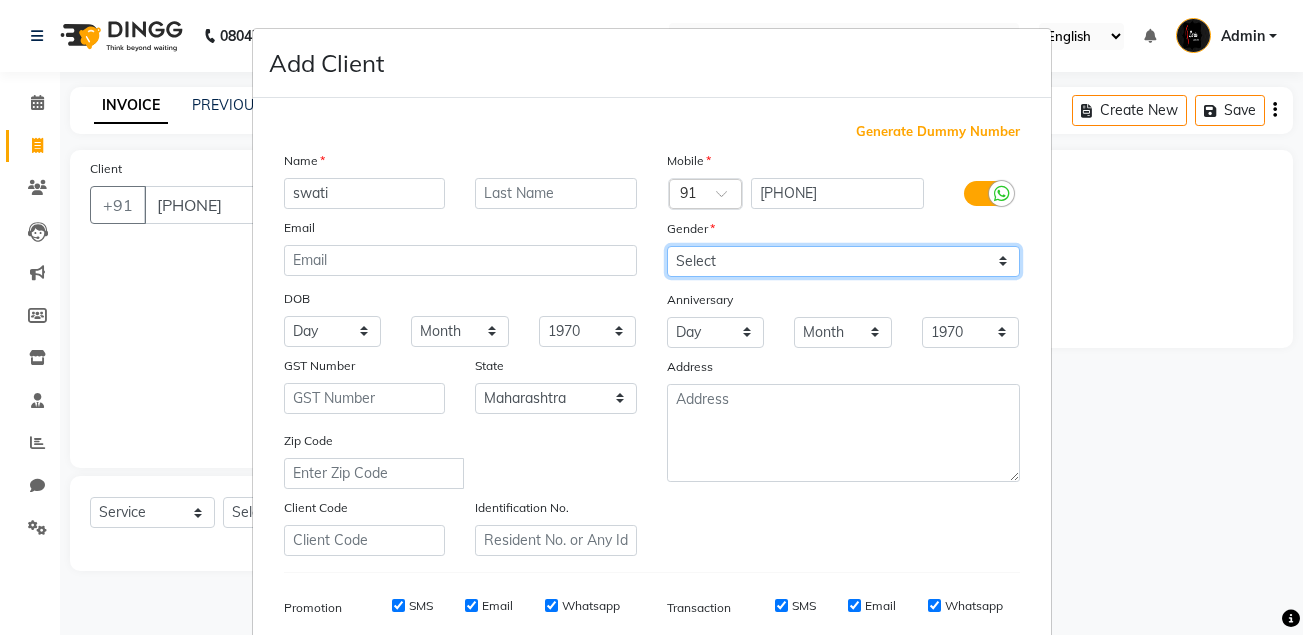 click on "Select Male Female Other Prefer Not To Say" at bounding box center (843, 261) 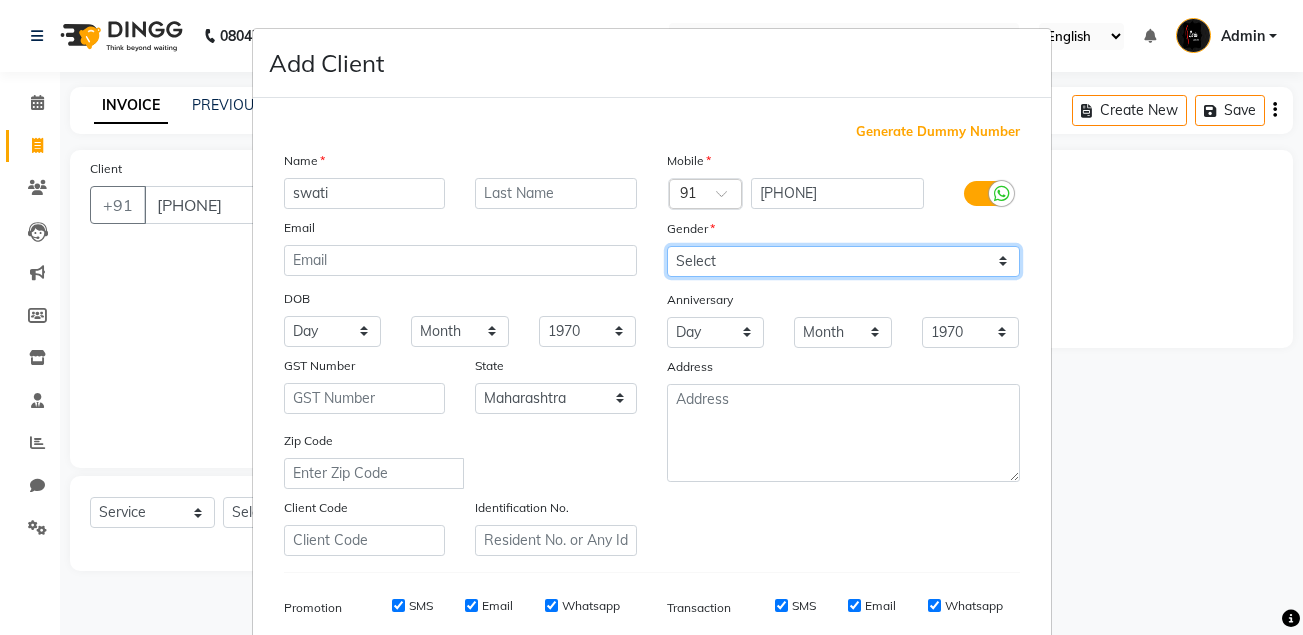 select on "female" 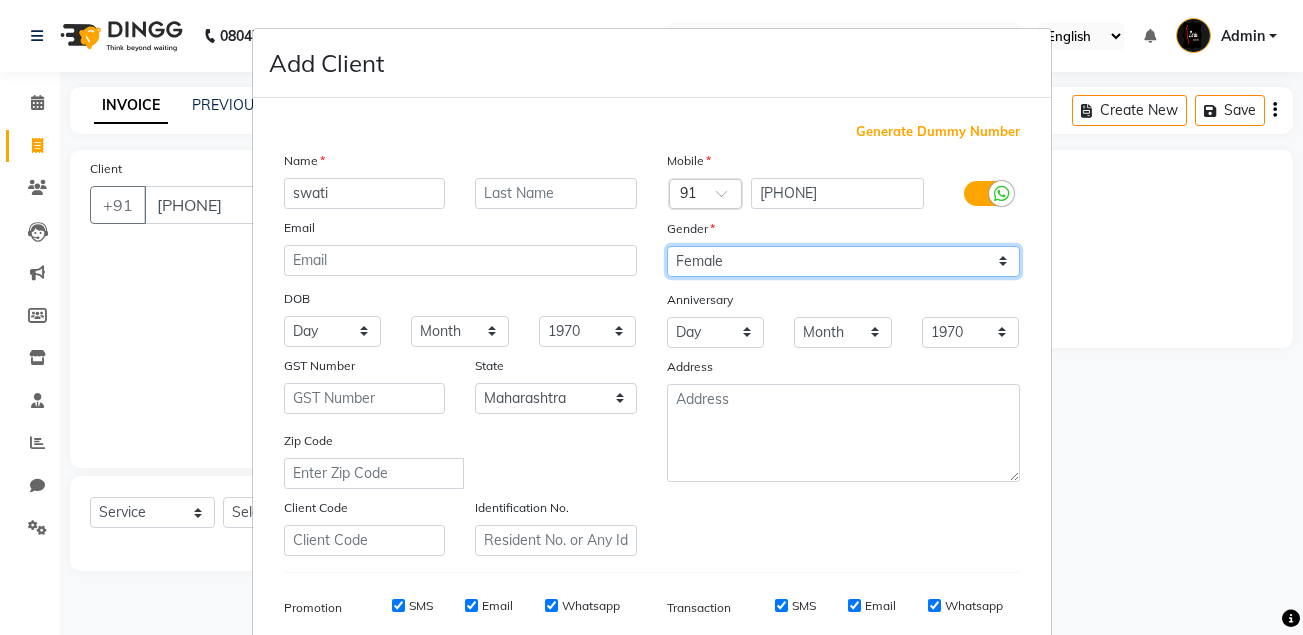 click on "Select Male Female Other Prefer Not To Say" at bounding box center [843, 261] 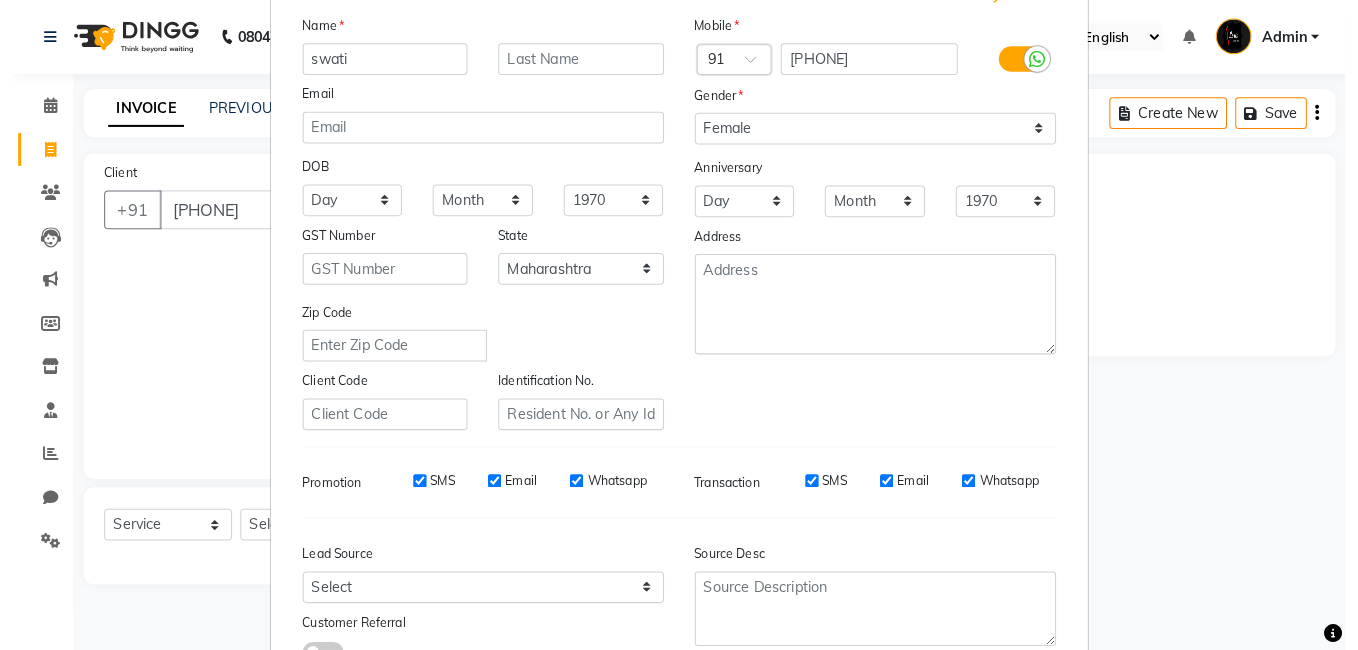 scroll, scrollTop: 288, scrollLeft: 0, axis: vertical 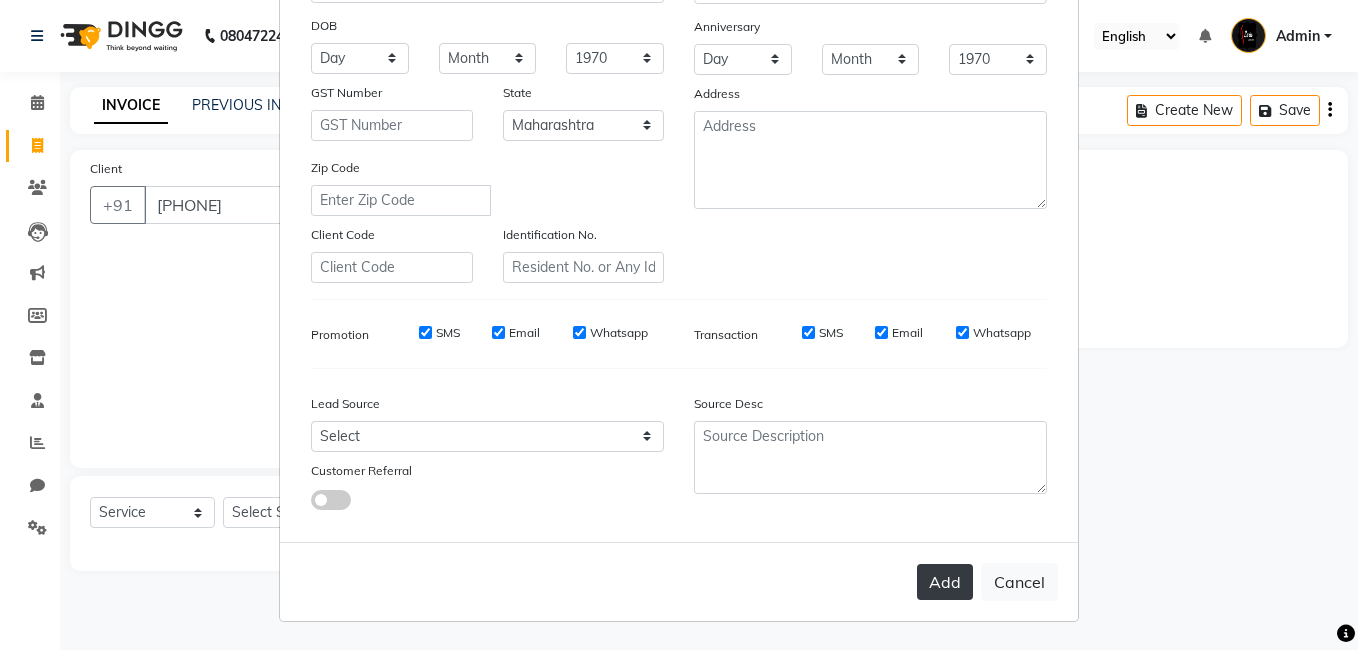 click on "Add" at bounding box center (945, 582) 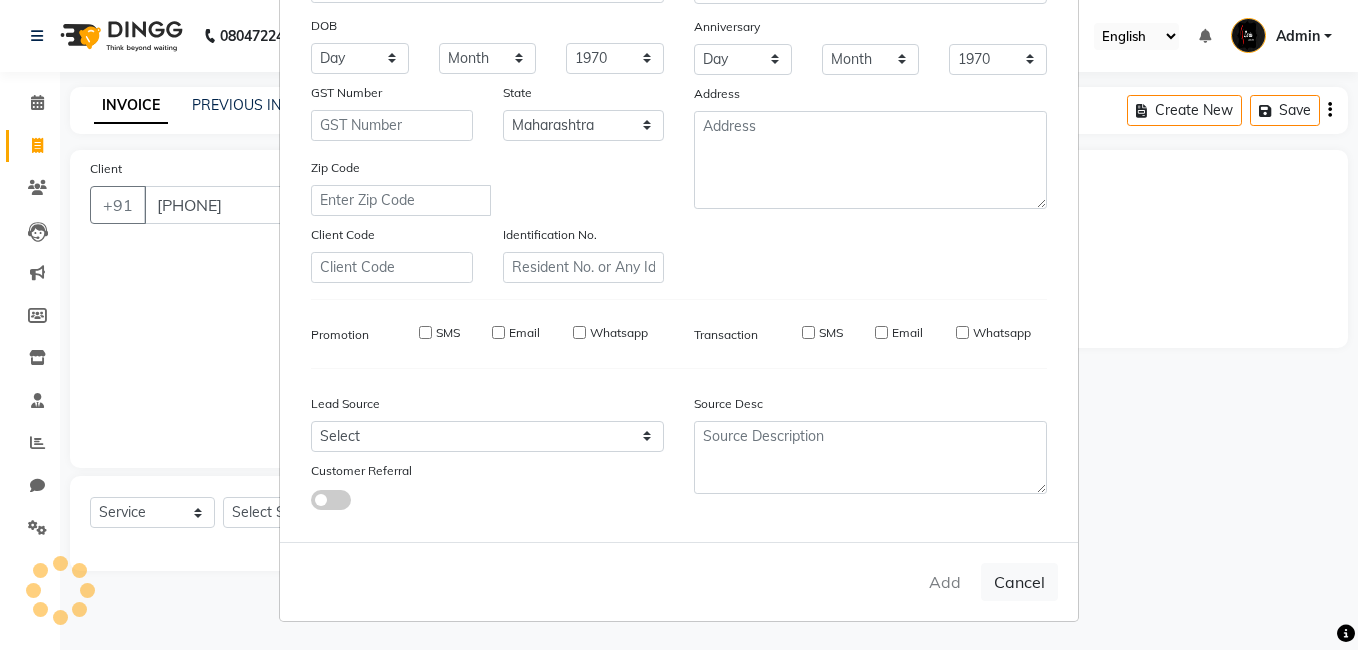 type 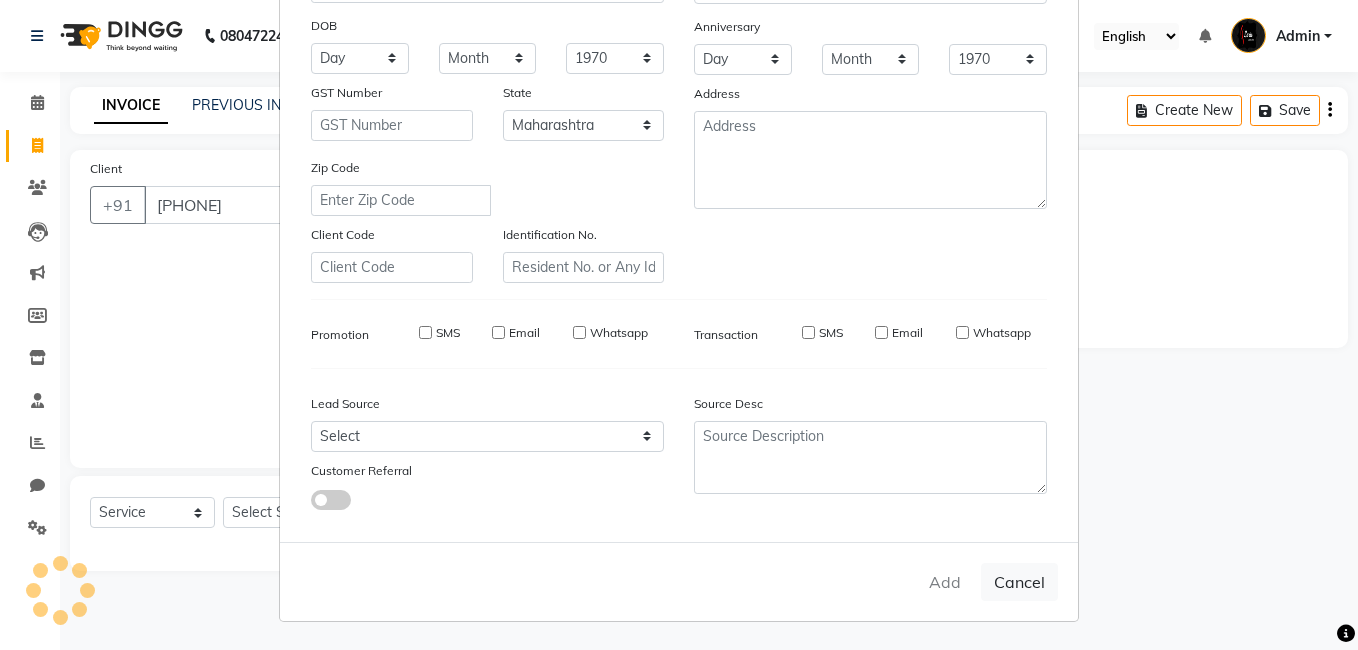 select 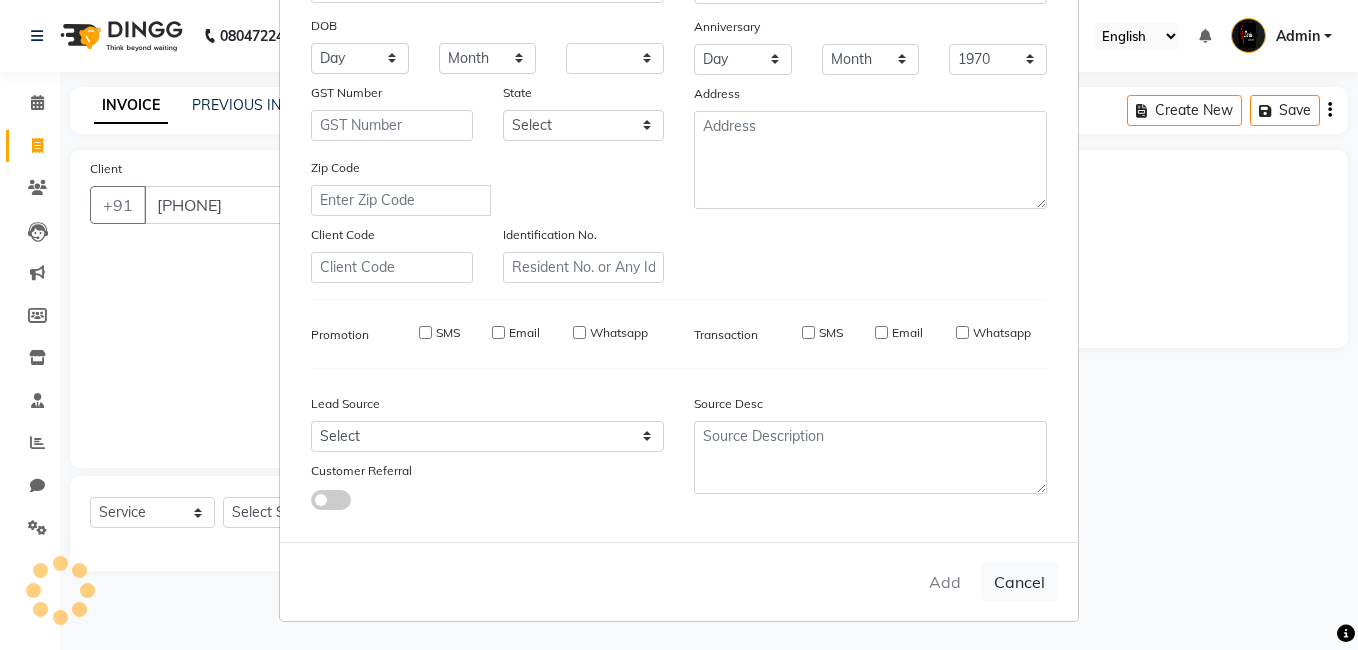 select 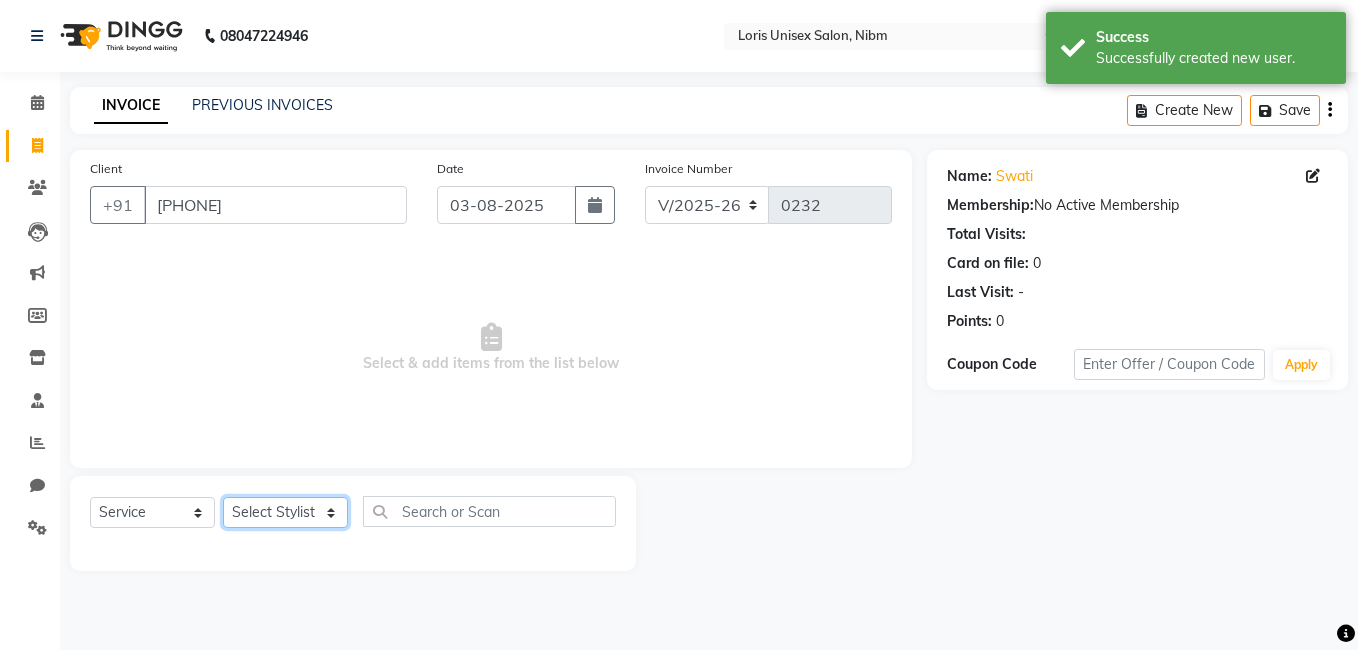 click on "Select Stylist AHMED Diksha Lucky MAJIT Manager Monu Naseem prajakta Salman sofiya  VAISHALIE MAM WASIM SIR" 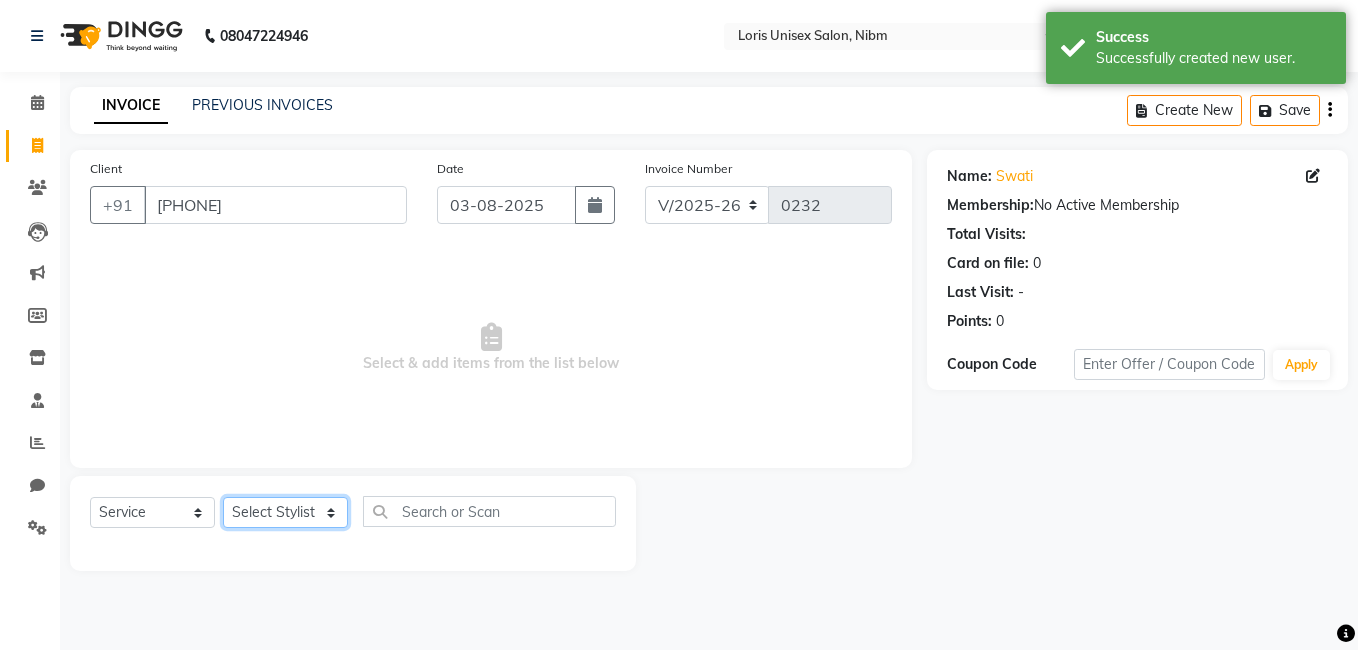 select on "71421" 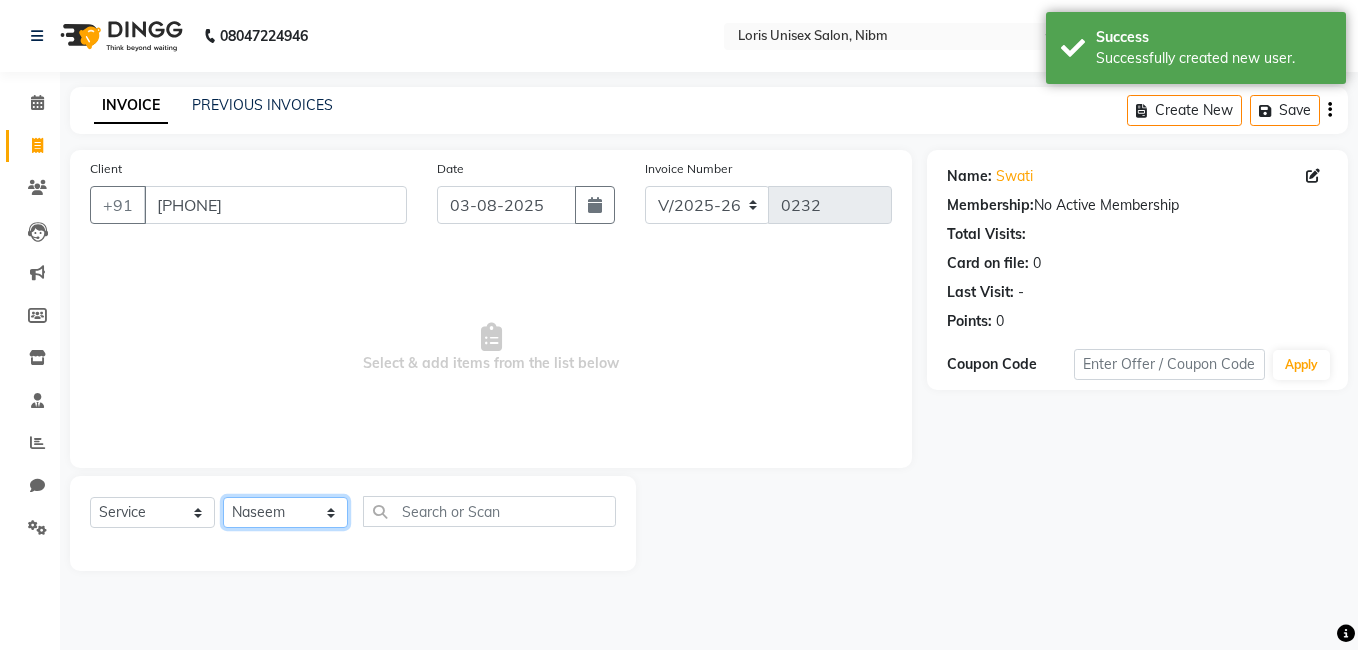 click on "Select Stylist AHMED Diksha Lucky MAJIT Manager Monu Naseem prajakta Salman sofiya  VAISHALIE MAM WASIM SIR" 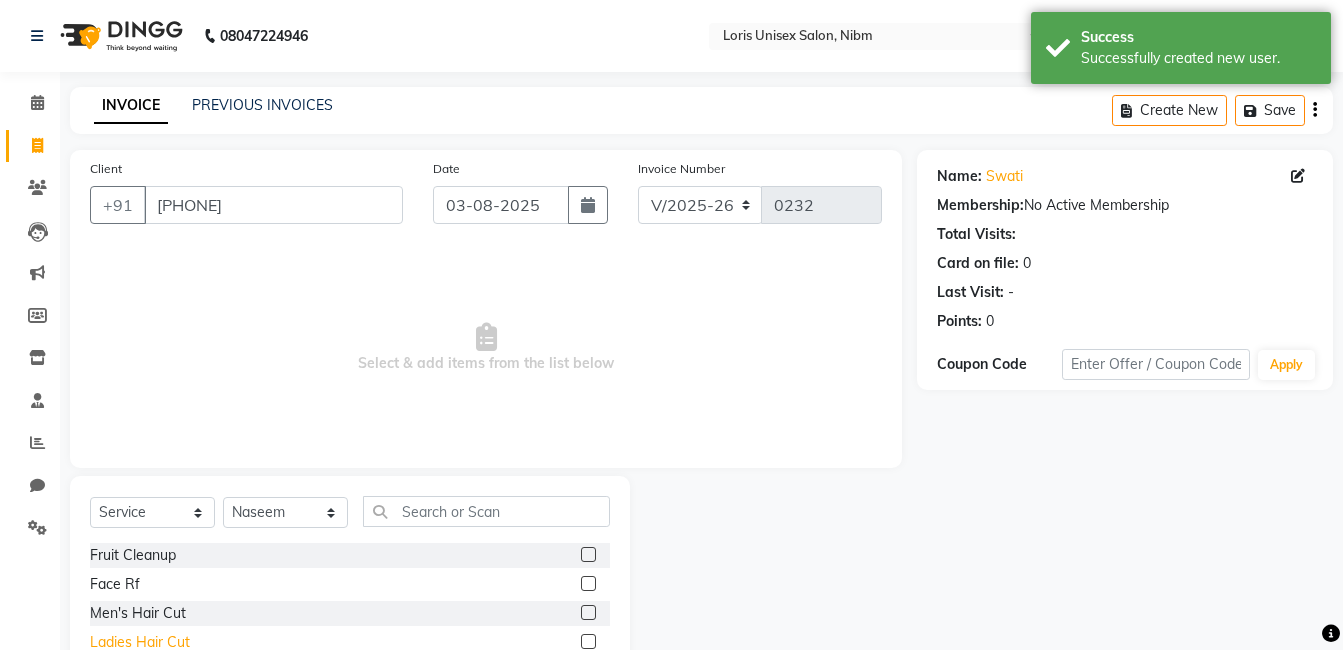 click on "Ladies Hair Cut" 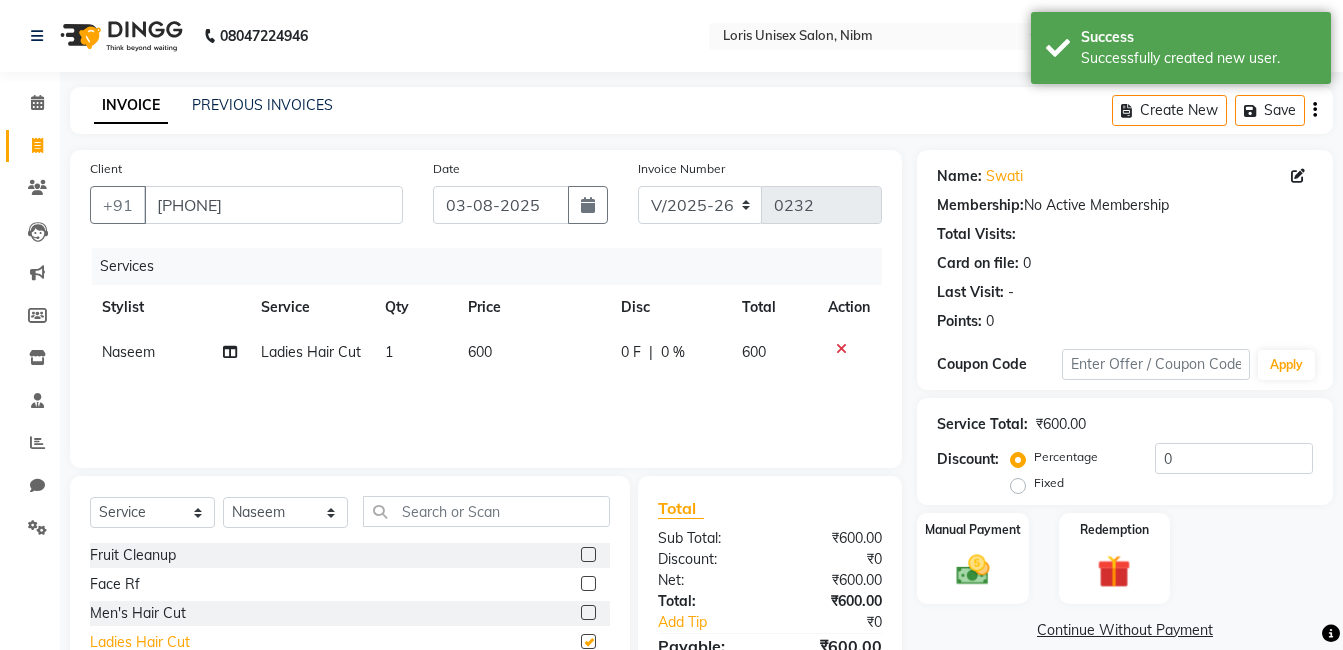 checkbox on "false" 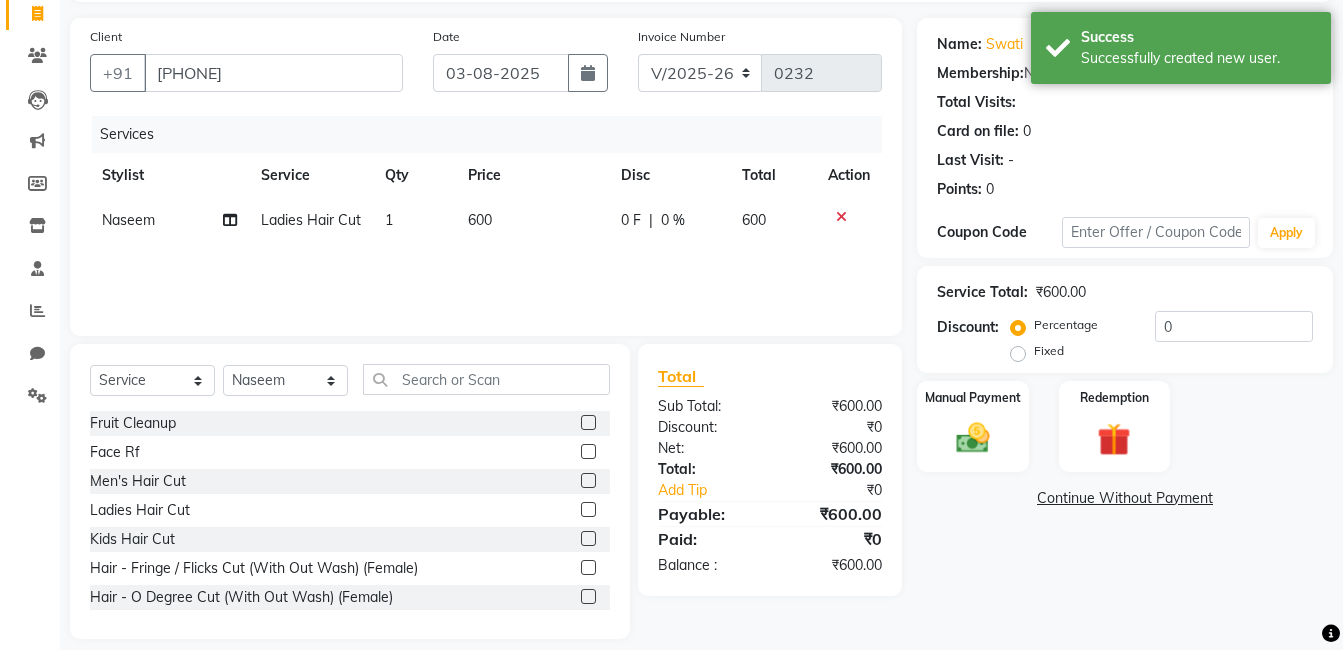 scroll, scrollTop: 151, scrollLeft: 0, axis: vertical 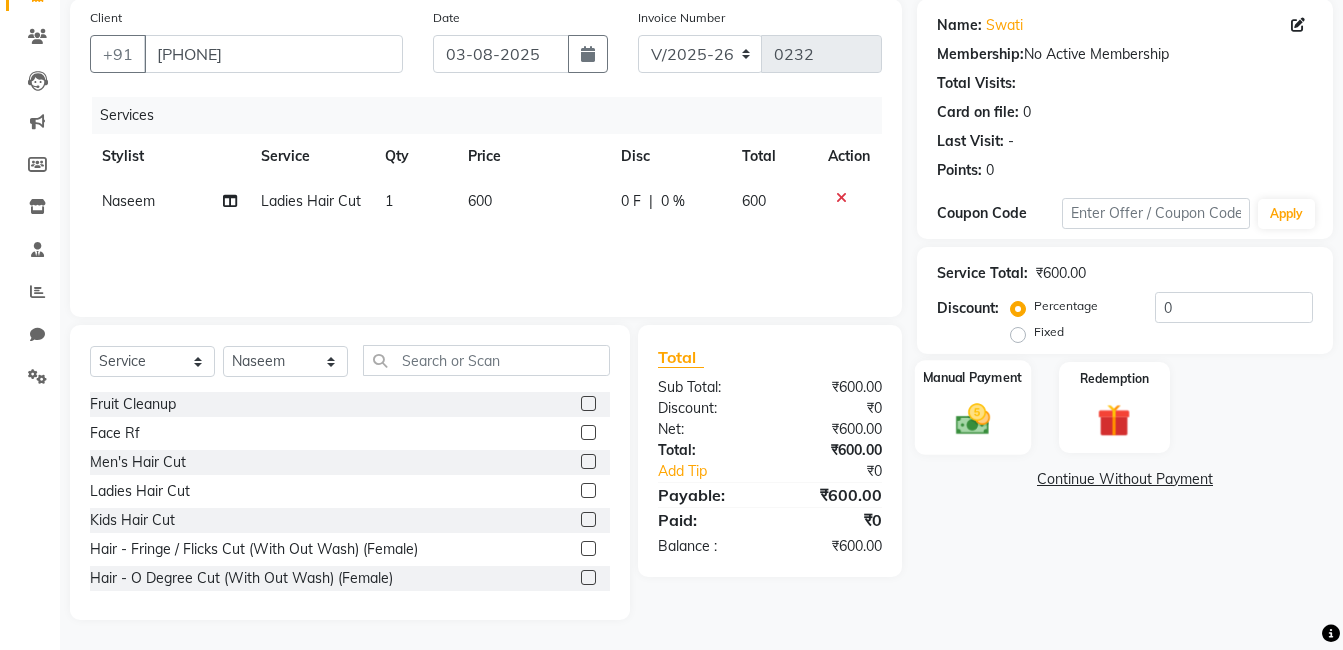 click on "Manual Payment" 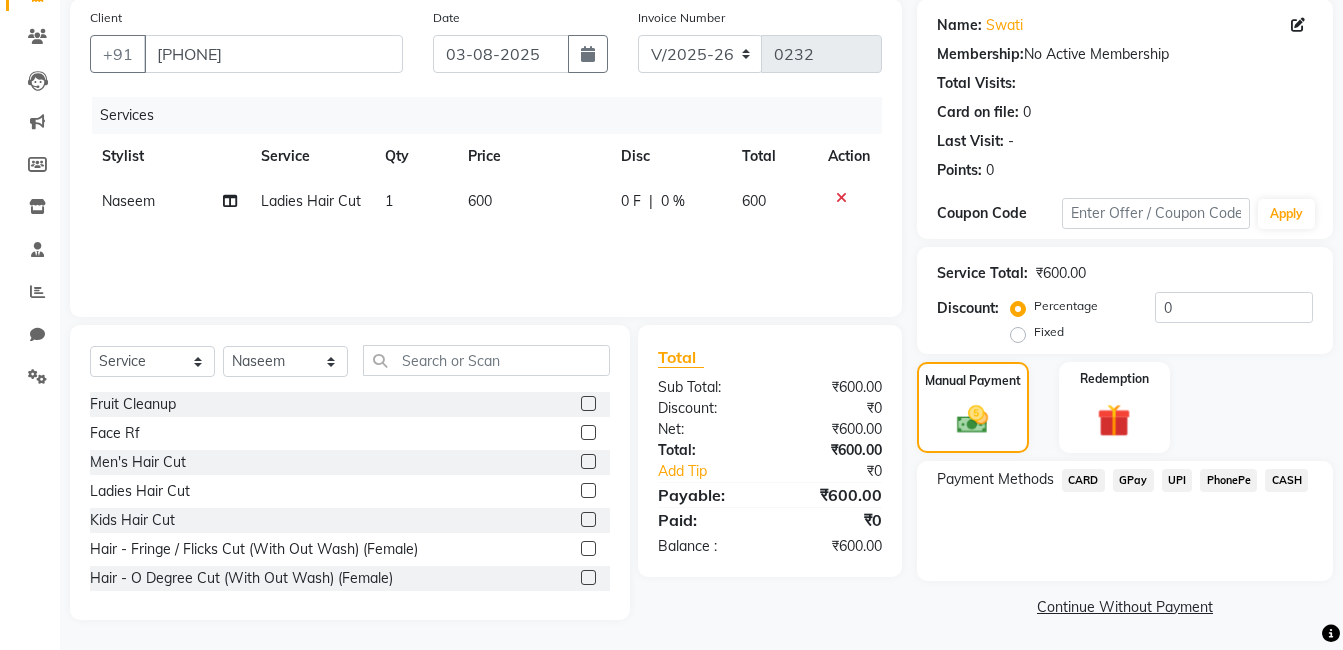 click on "GPay" 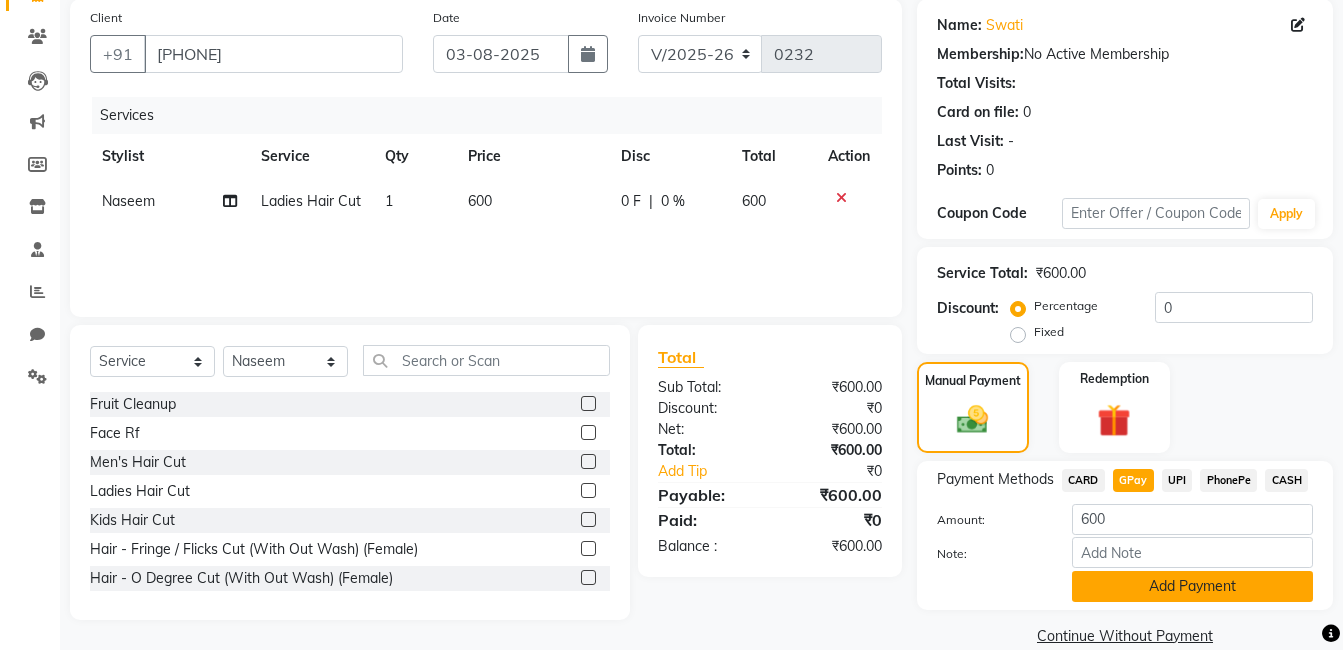 click on "Add Payment" 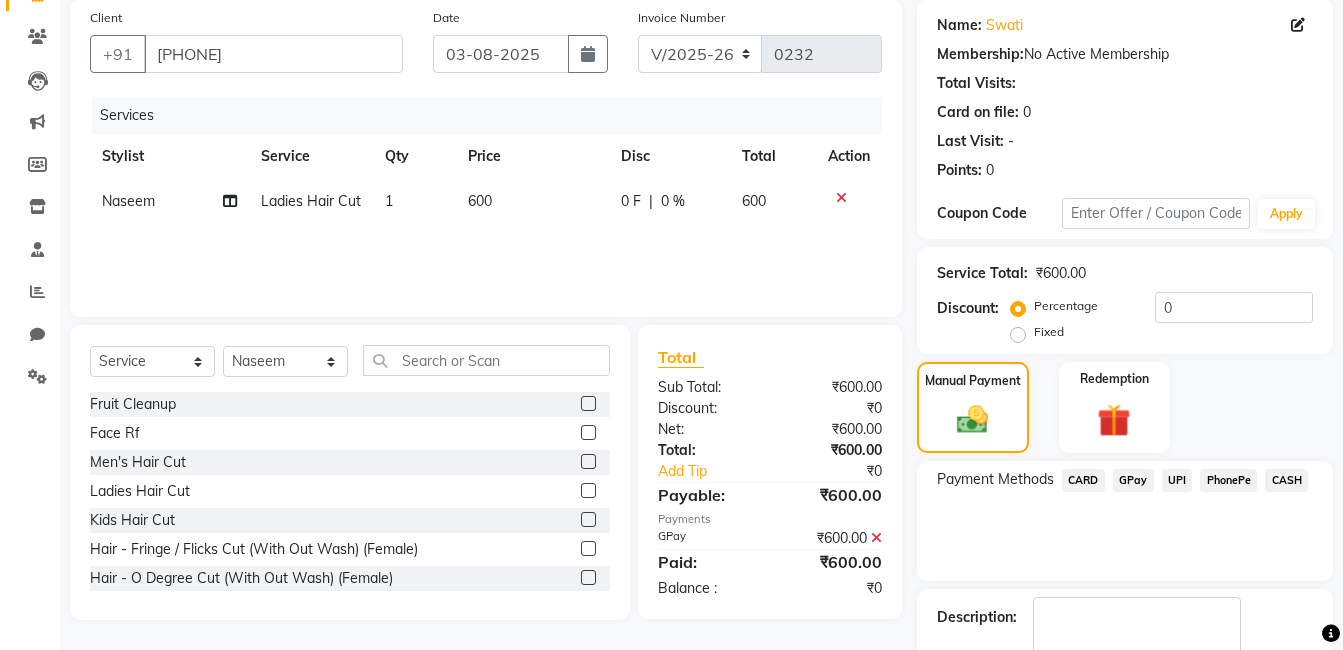 scroll, scrollTop: 266, scrollLeft: 0, axis: vertical 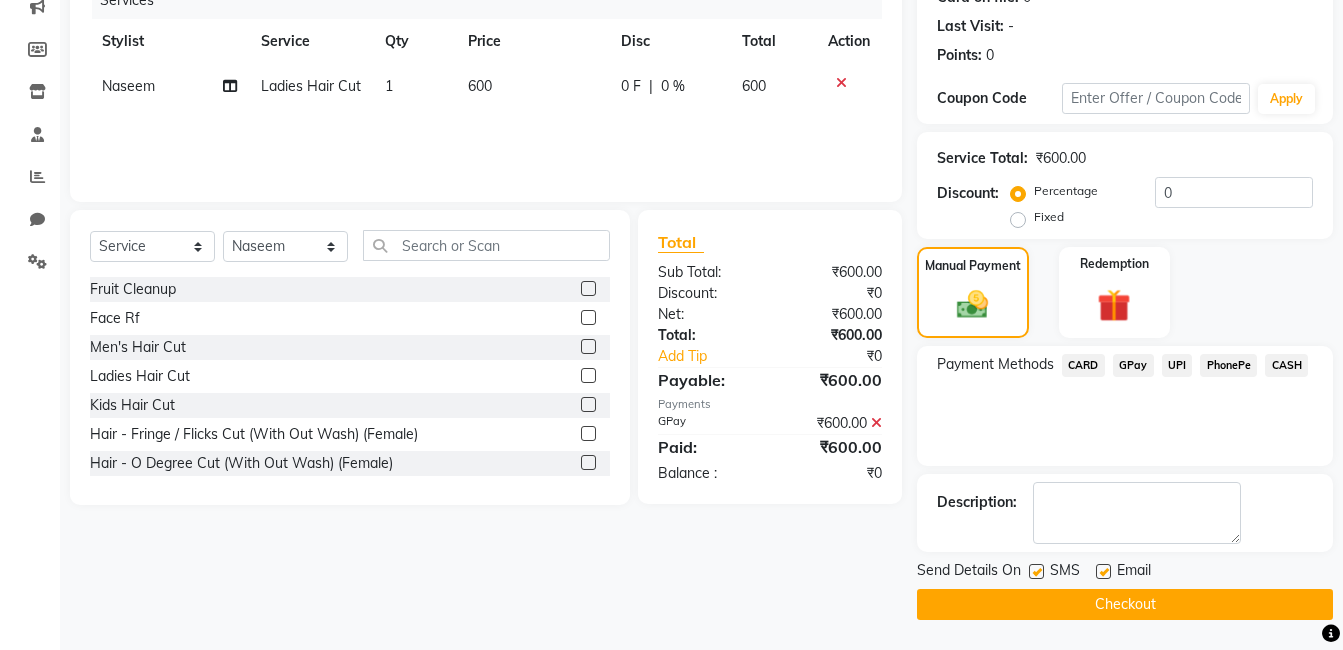 click on "Checkout" 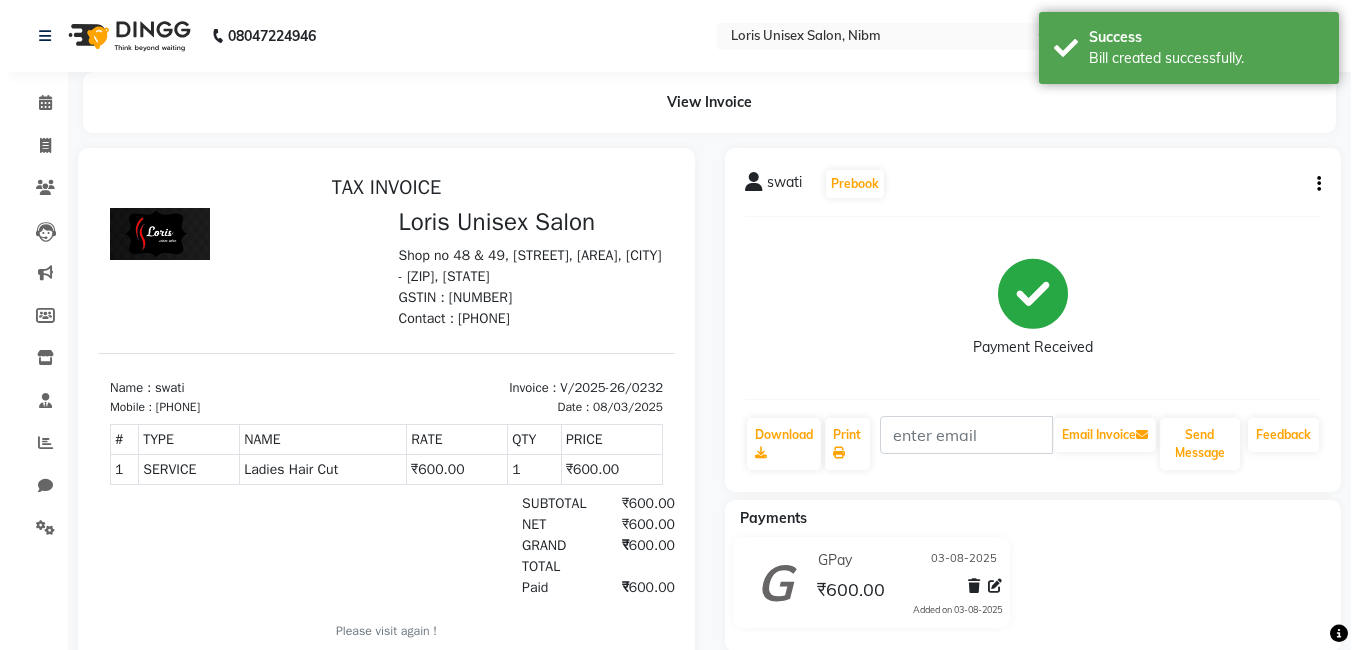 scroll, scrollTop: 0, scrollLeft: 0, axis: both 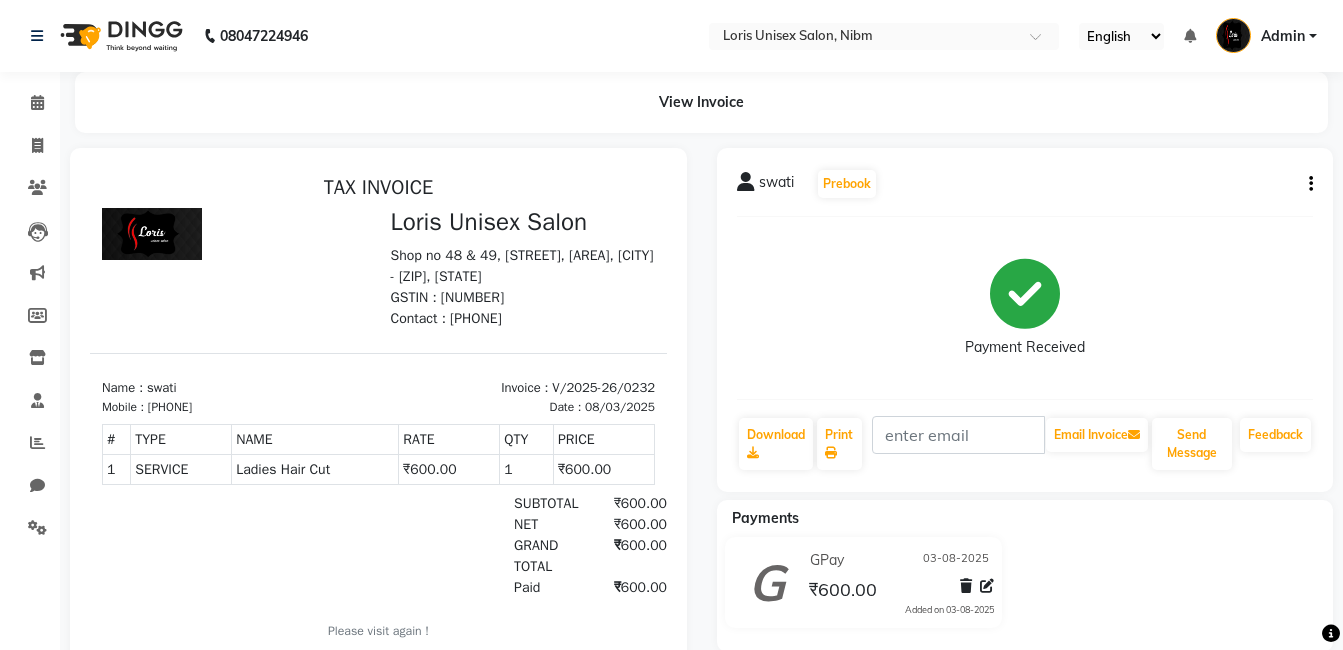 drag, startPoint x: 1289, startPoint y: 601, endPoint x: 1304, endPoint y: 594, distance: 16.552946 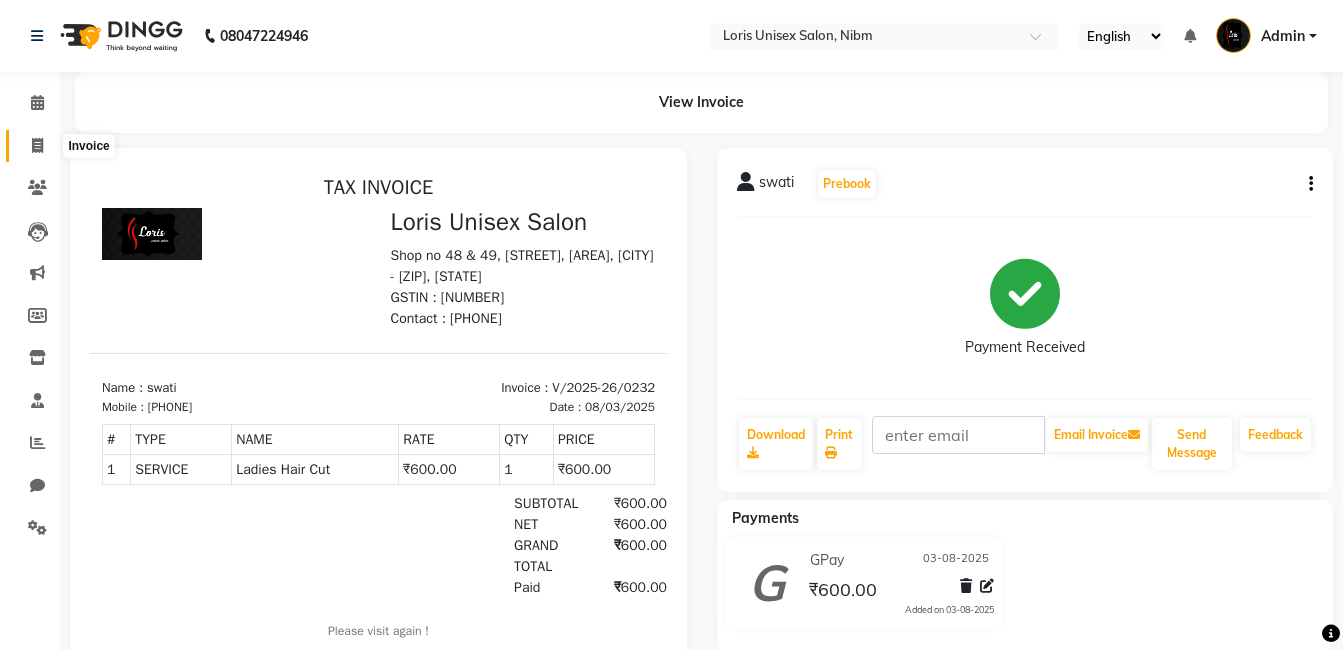 click 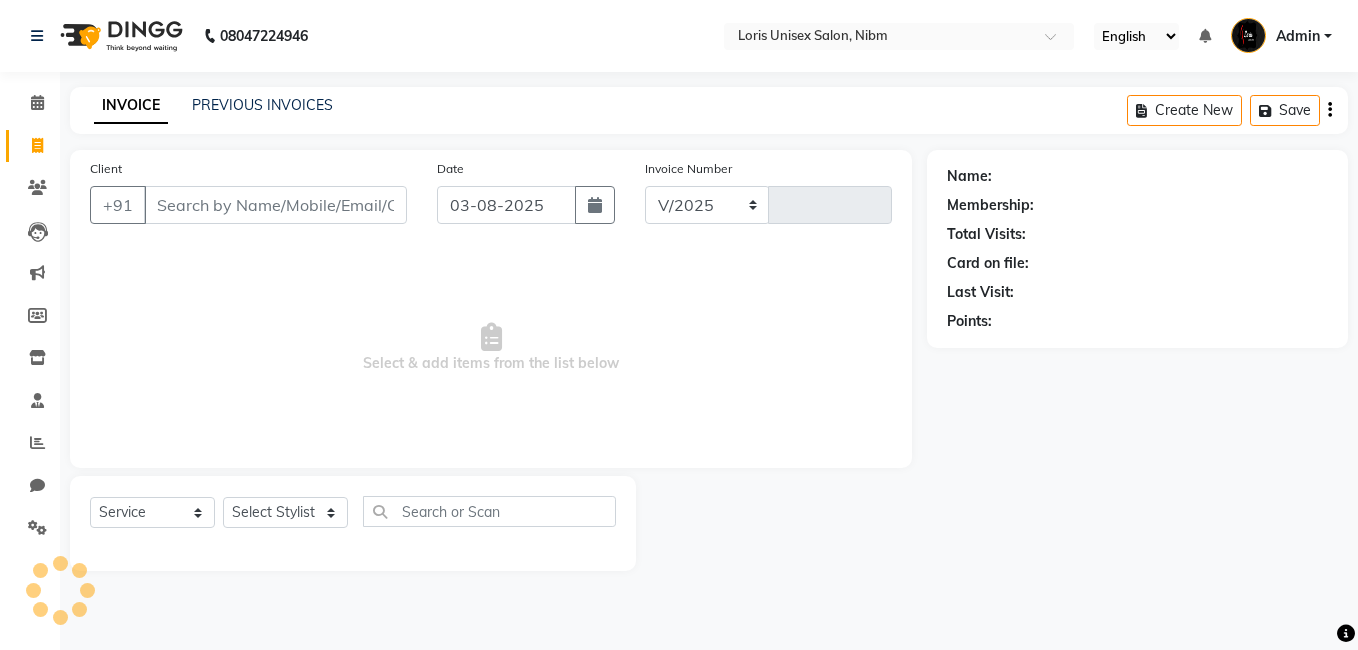 select on "2893" 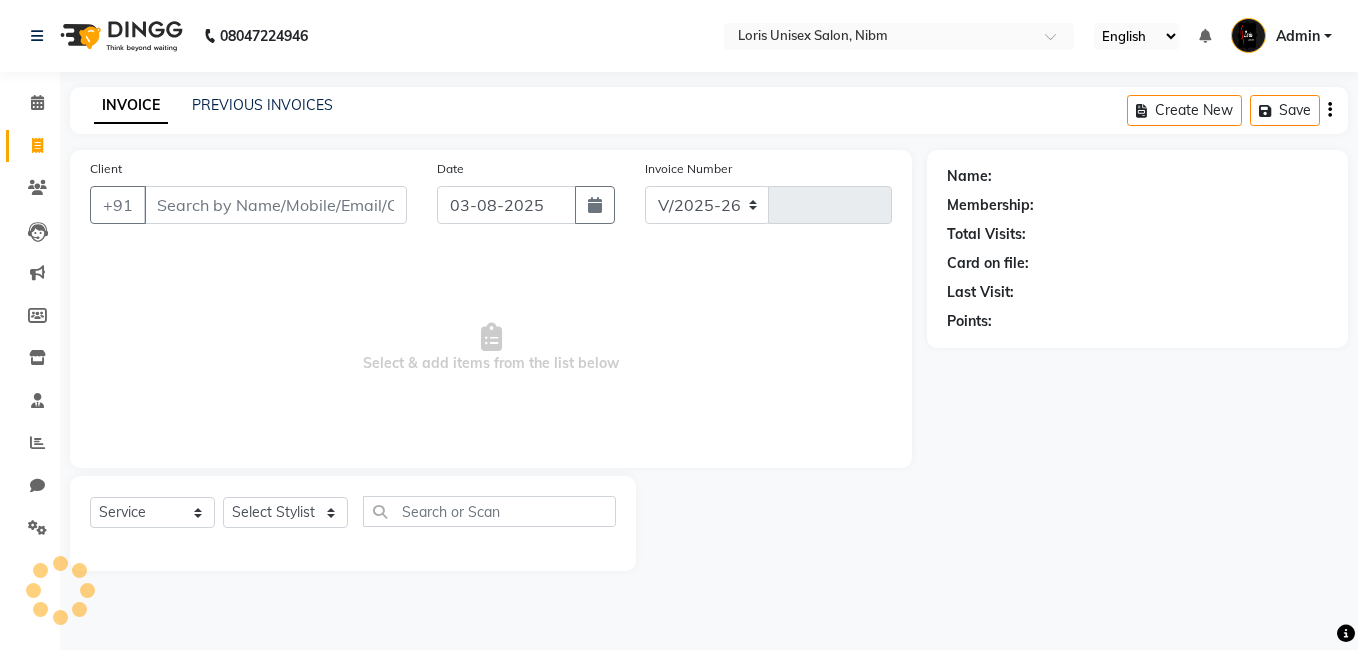type on "0233" 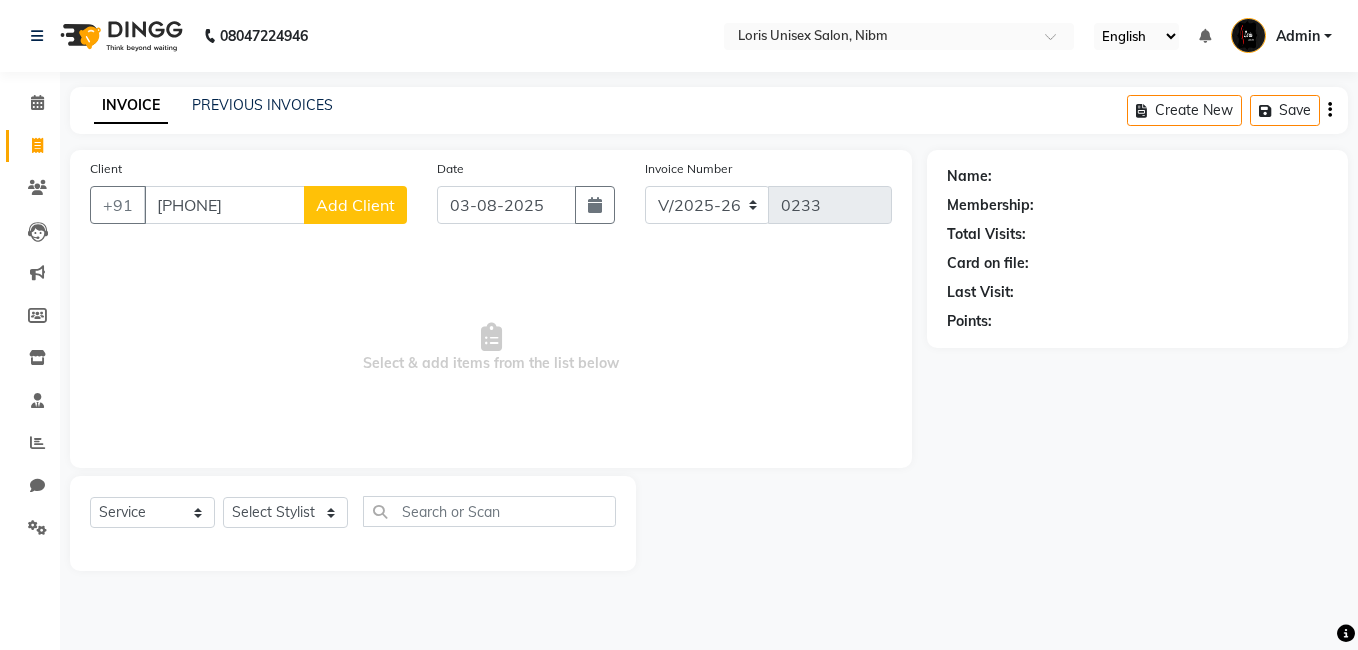 type on "[PHONE]" 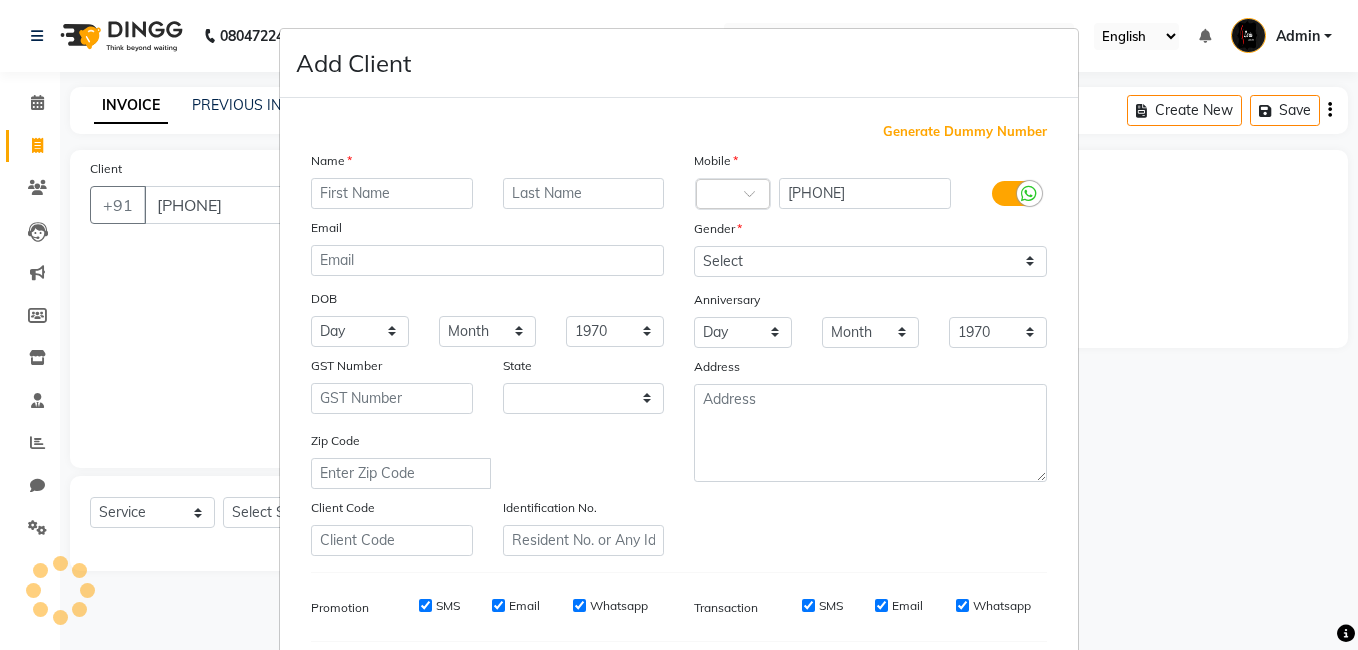 select on "22" 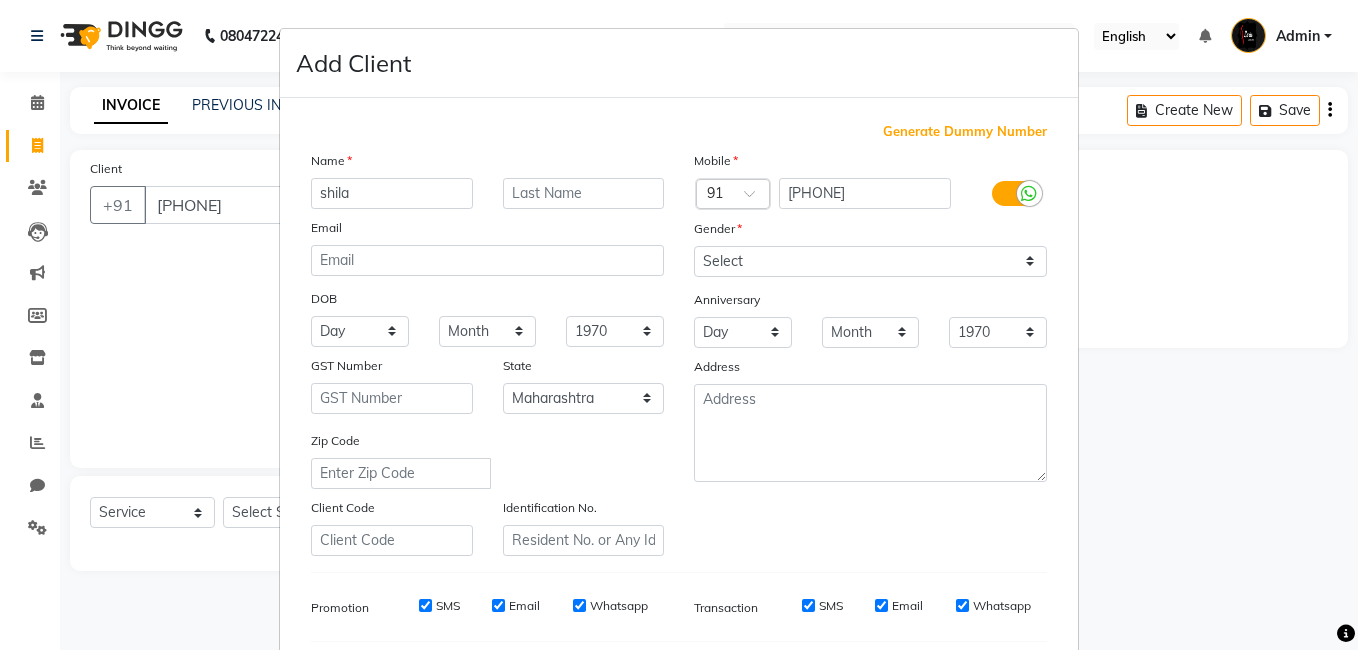 type on "shila" 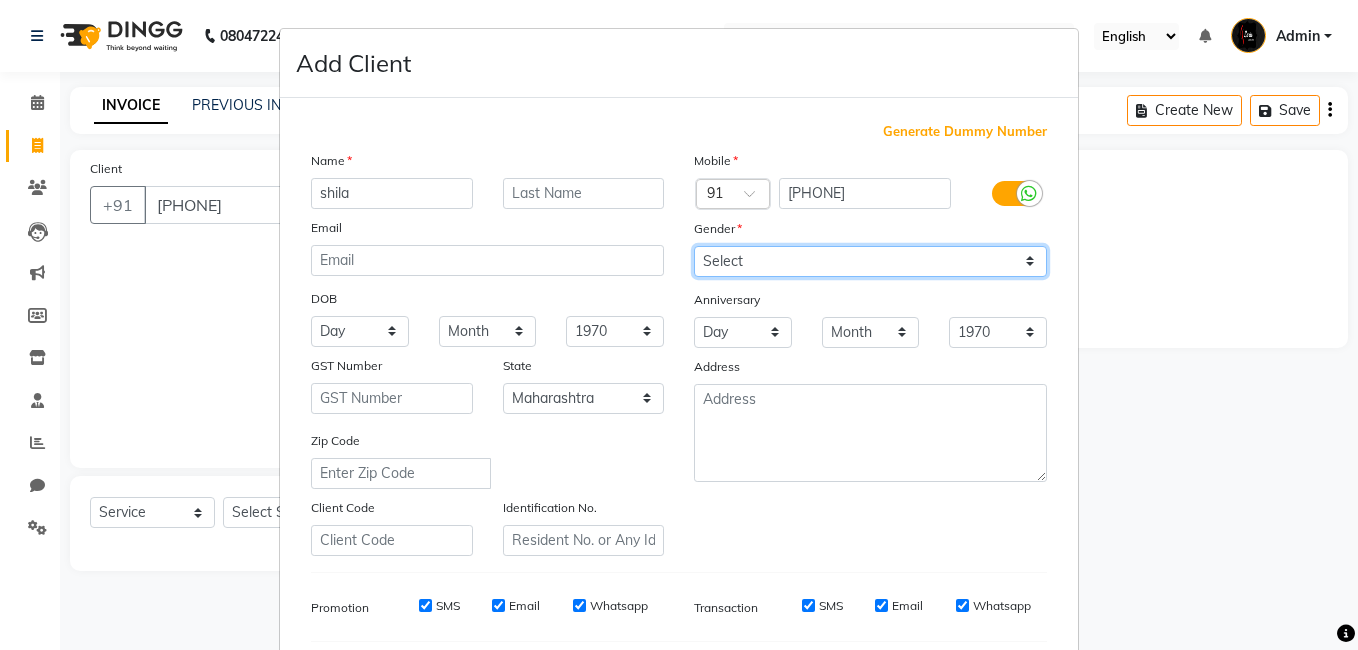 click on "Select Male Female Other Prefer Not To Say" at bounding box center (870, 261) 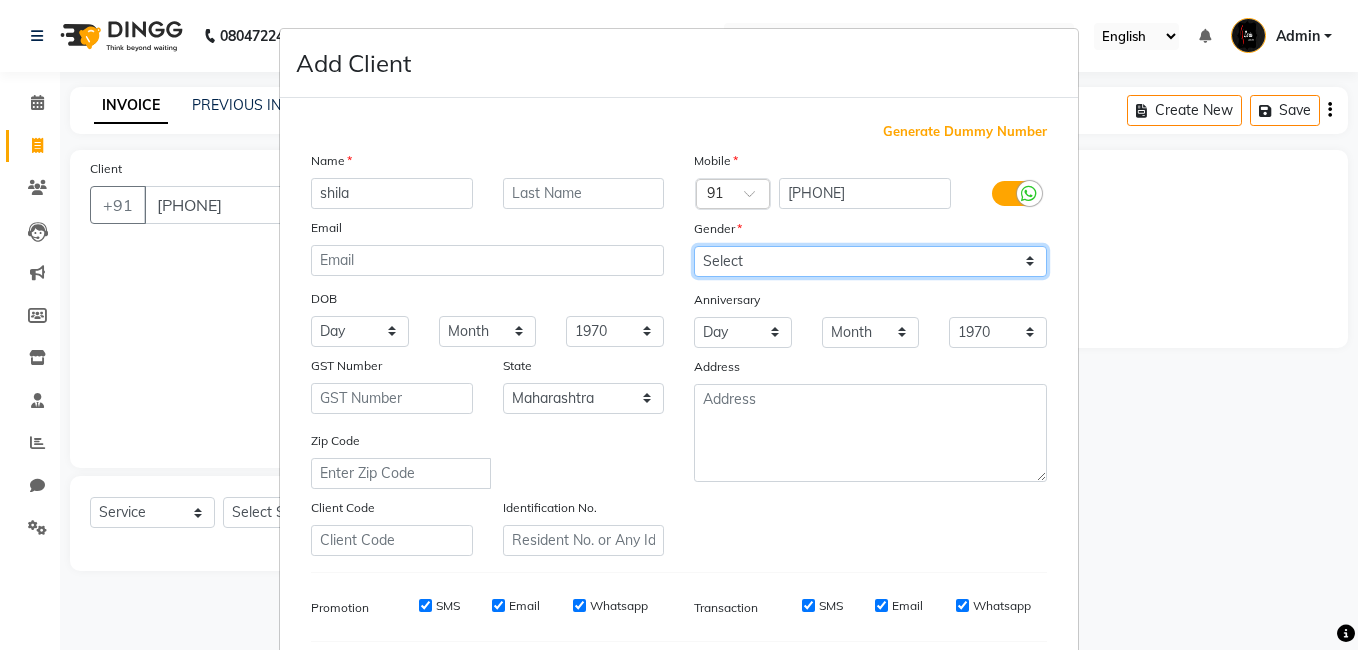 select on "female" 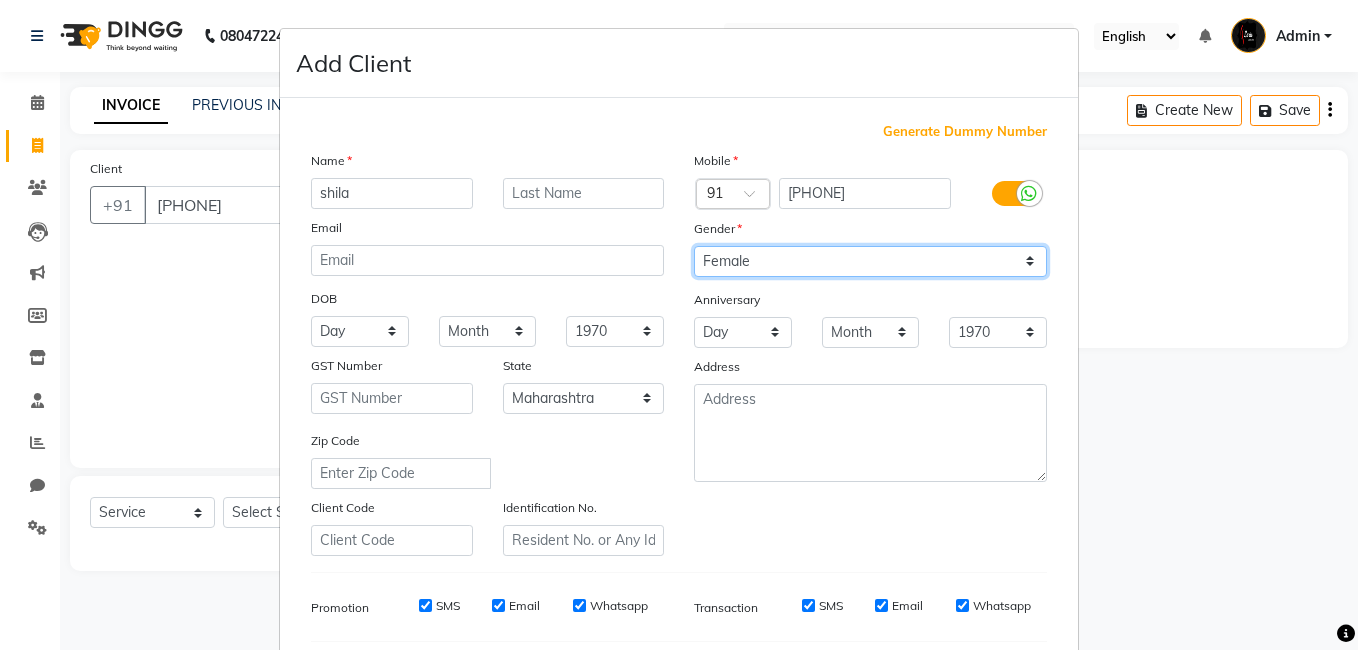 click on "Select Male Female Other Prefer Not To Say" at bounding box center [870, 261] 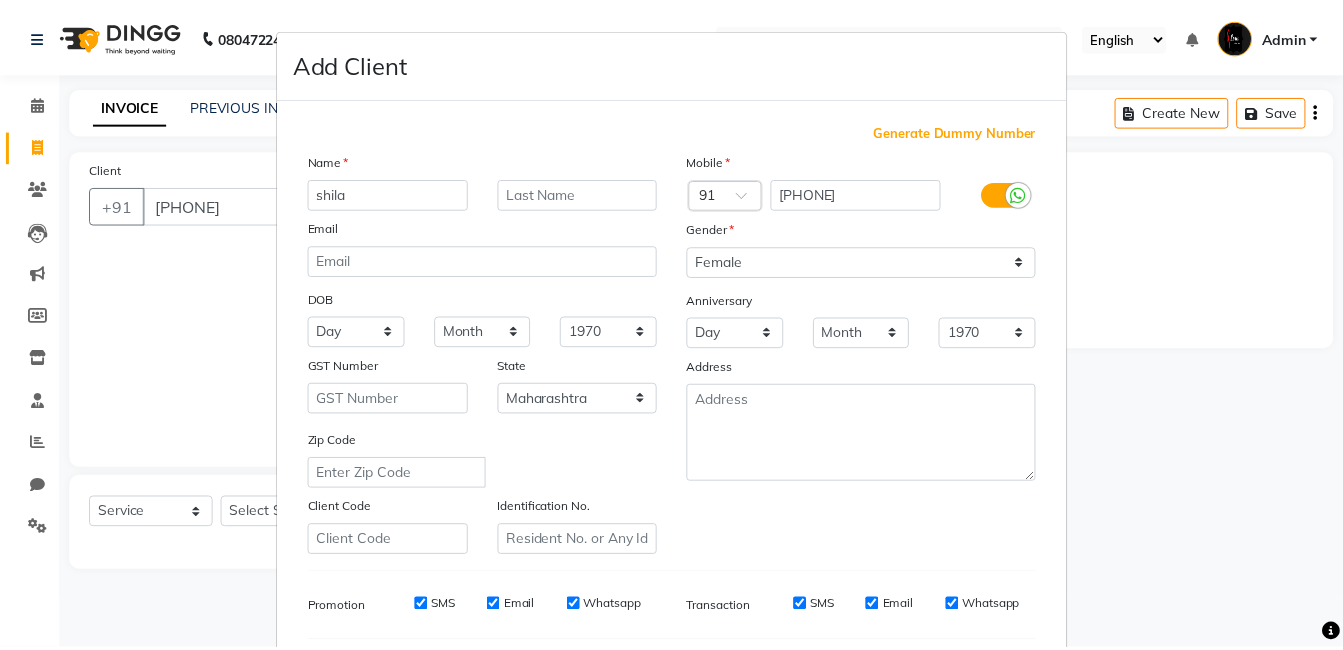 scroll, scrollTop: 203, scrollLeft: 0, axis: vertical 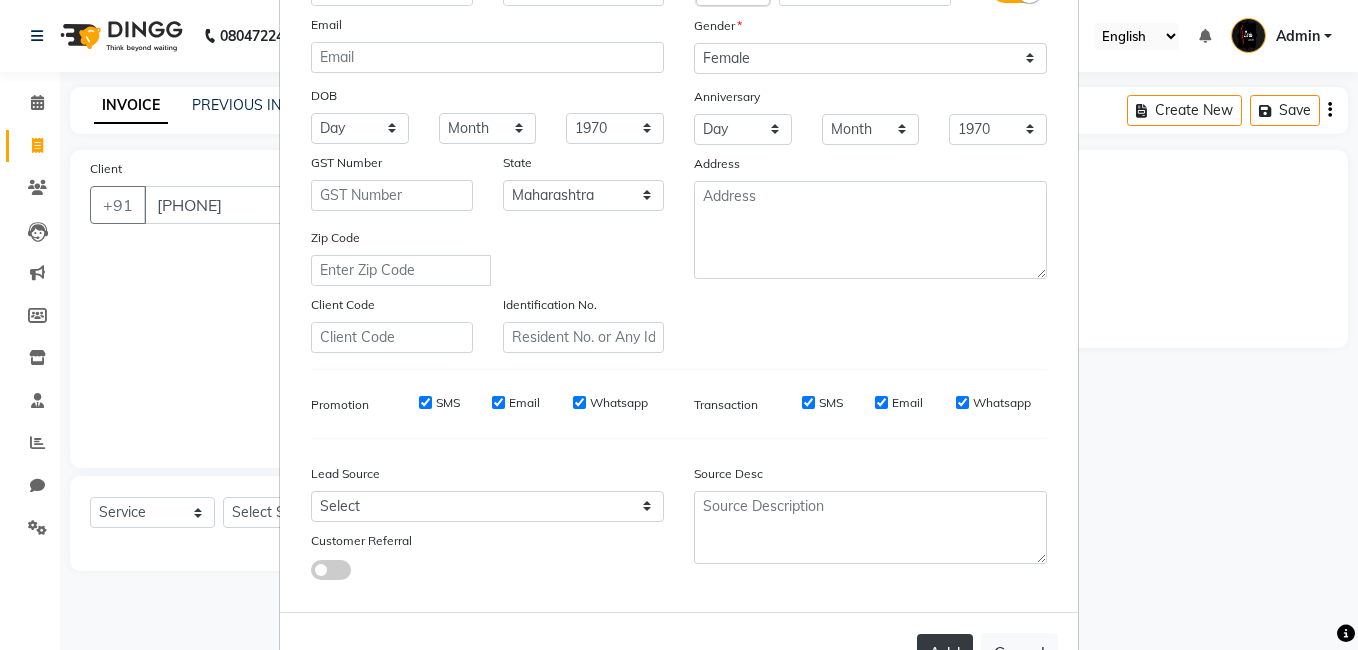 click on "Add" at bounding box center [945, 652] 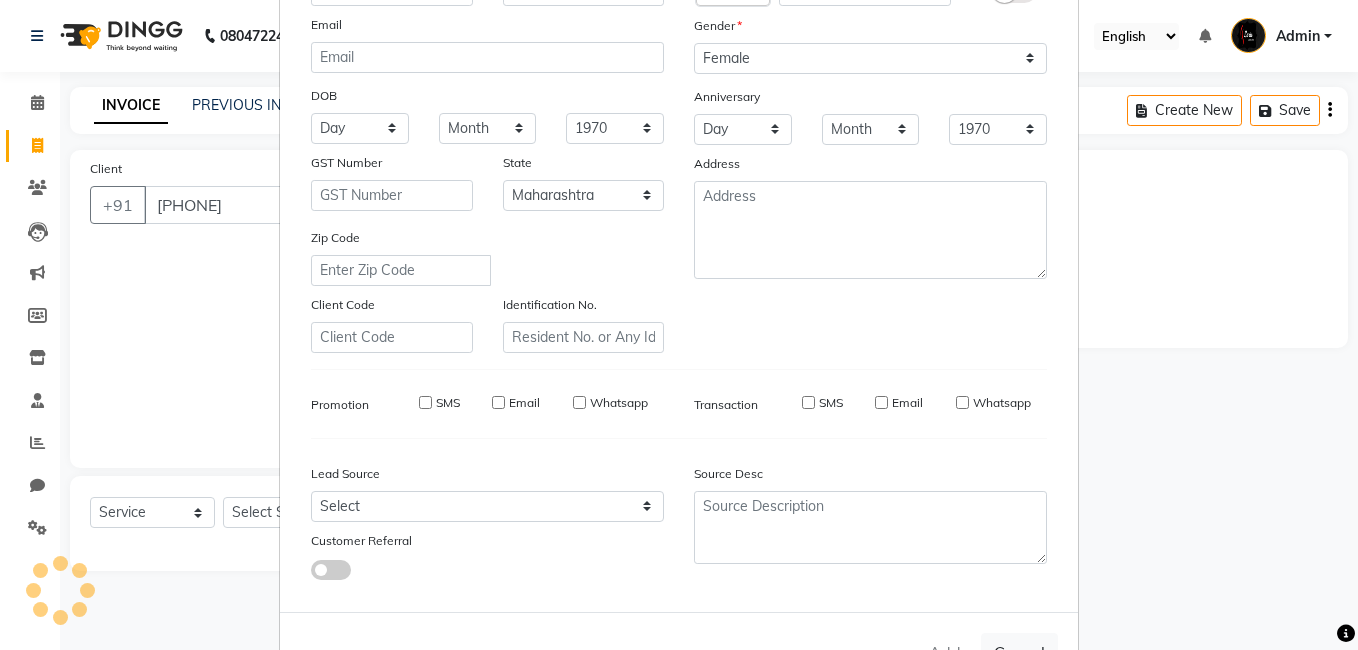 type 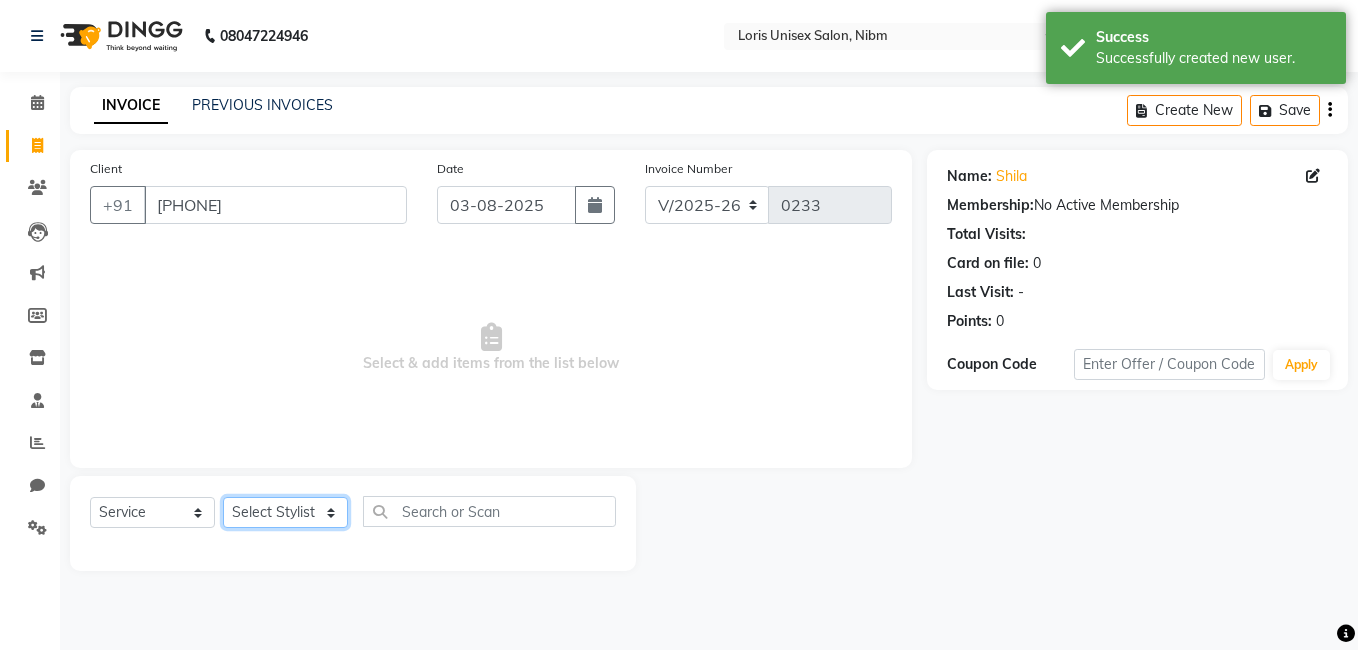 click on "Select Stylist AHMED Diksha Lucky MAJIT Manager Monu Naseem prajakta Salman sofiya  VAISHALIE MAM WASIM SIR" 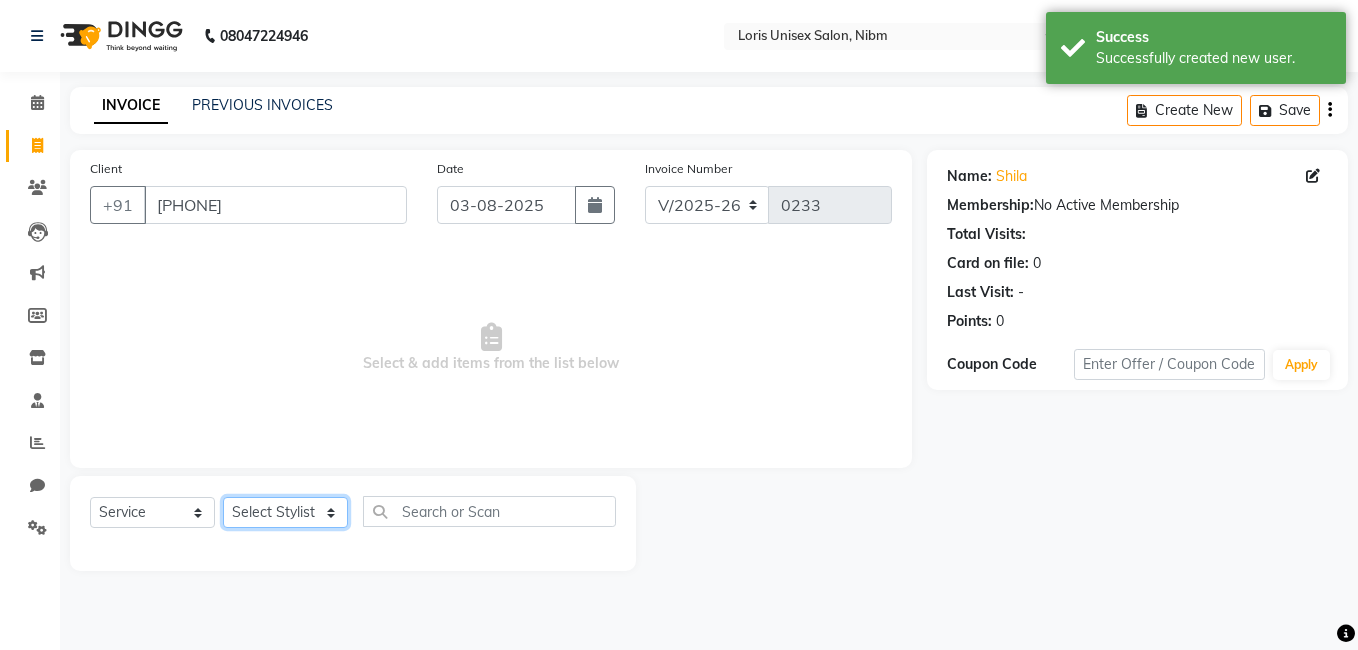 select on "51830" 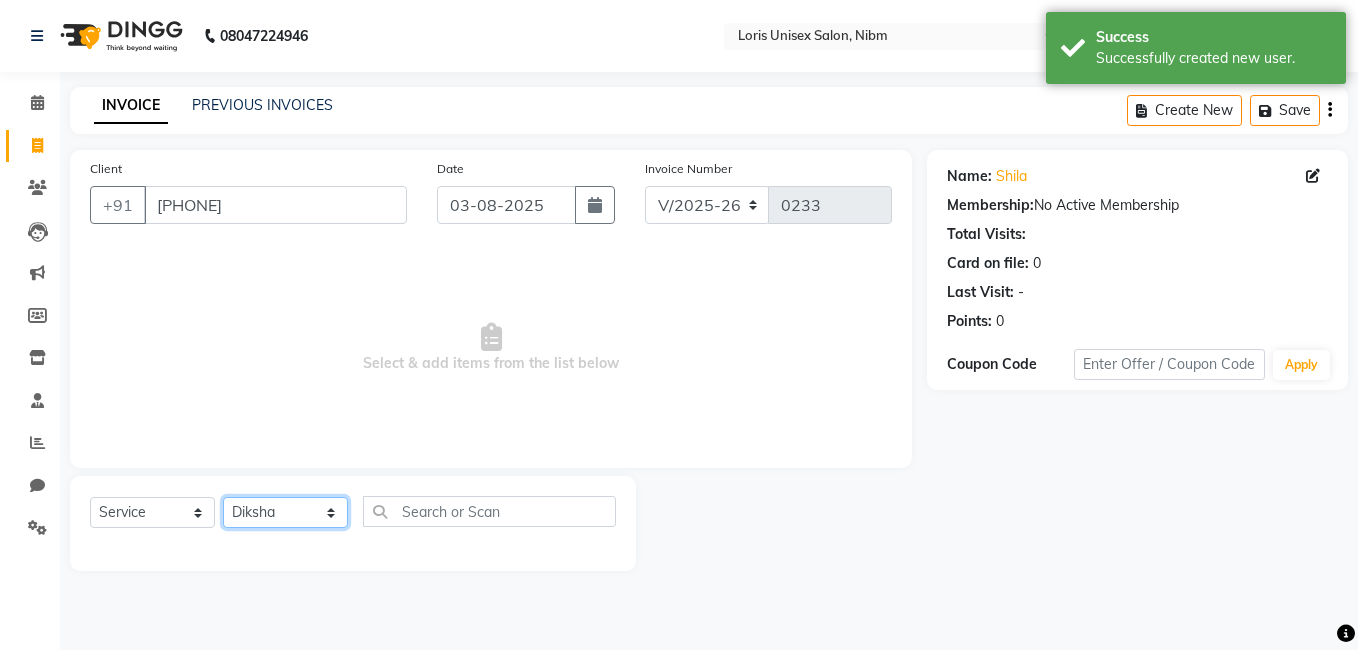 click on "Select Stylist AHMED Diksha Lucky MAJIT Manager Monu Naseem prajakta Salman sofiya  VAISHALIE MAM WASIM SIR" 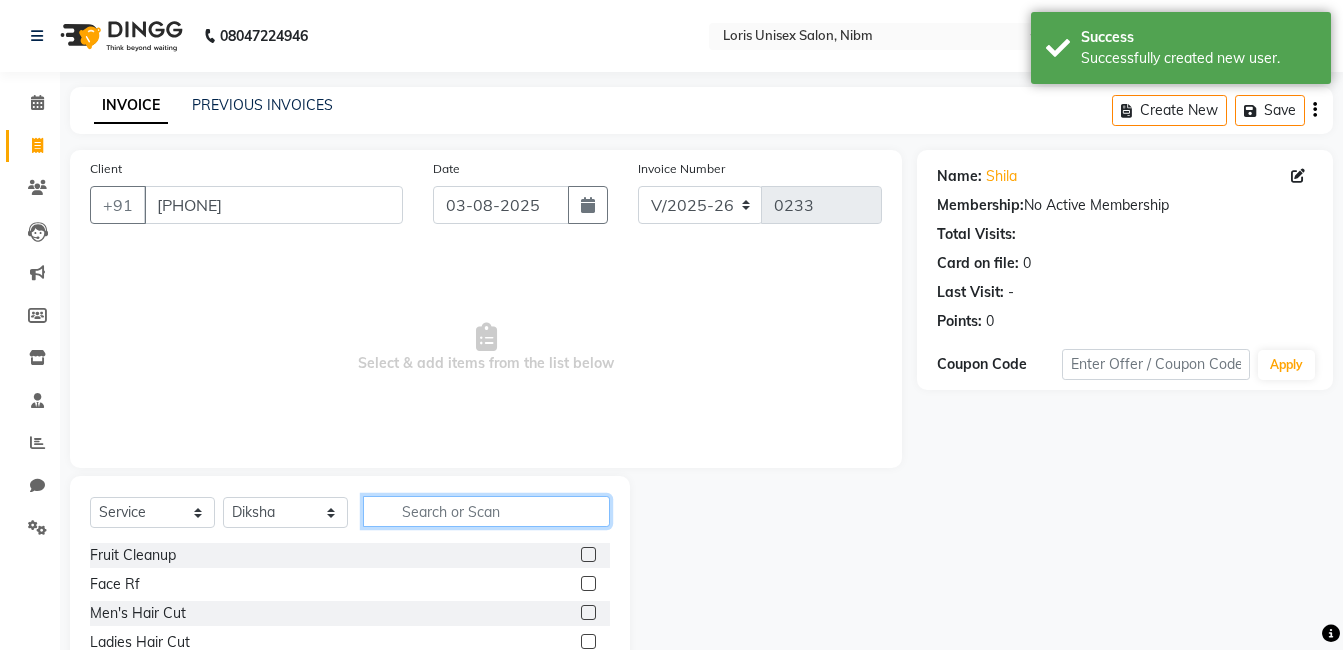 click 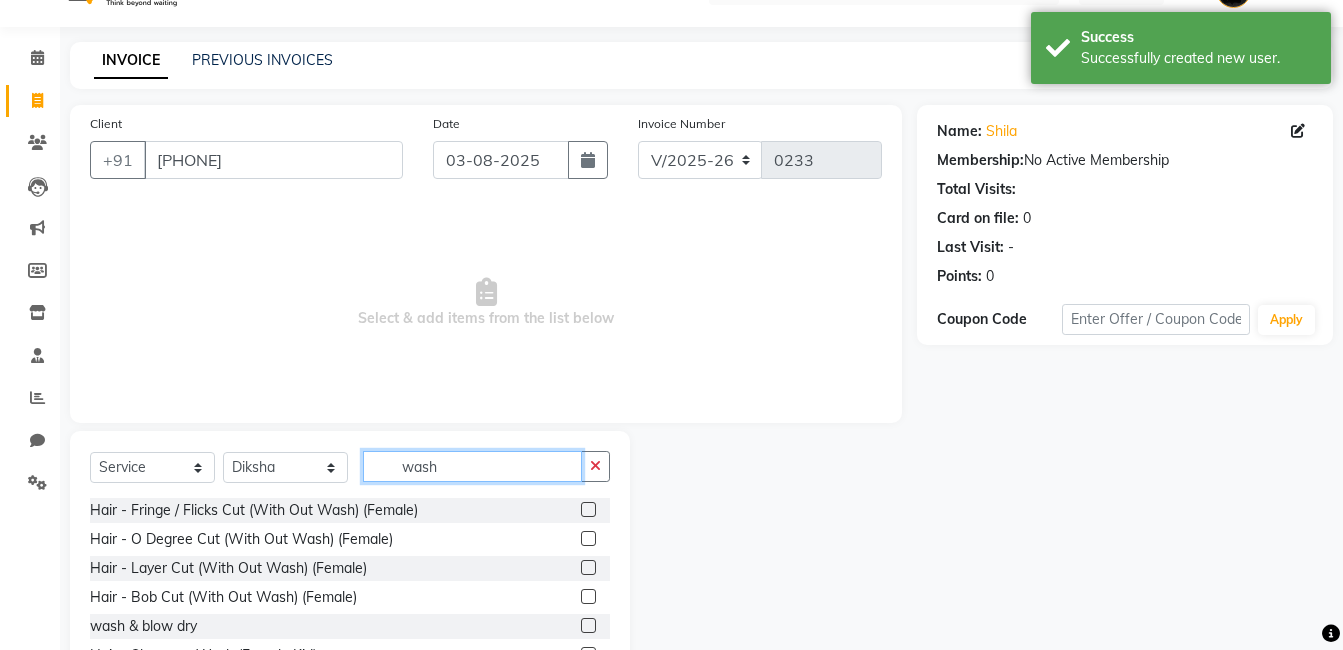 scroll, scrollTop: 151, scrollLeft: 0, axis: vertical 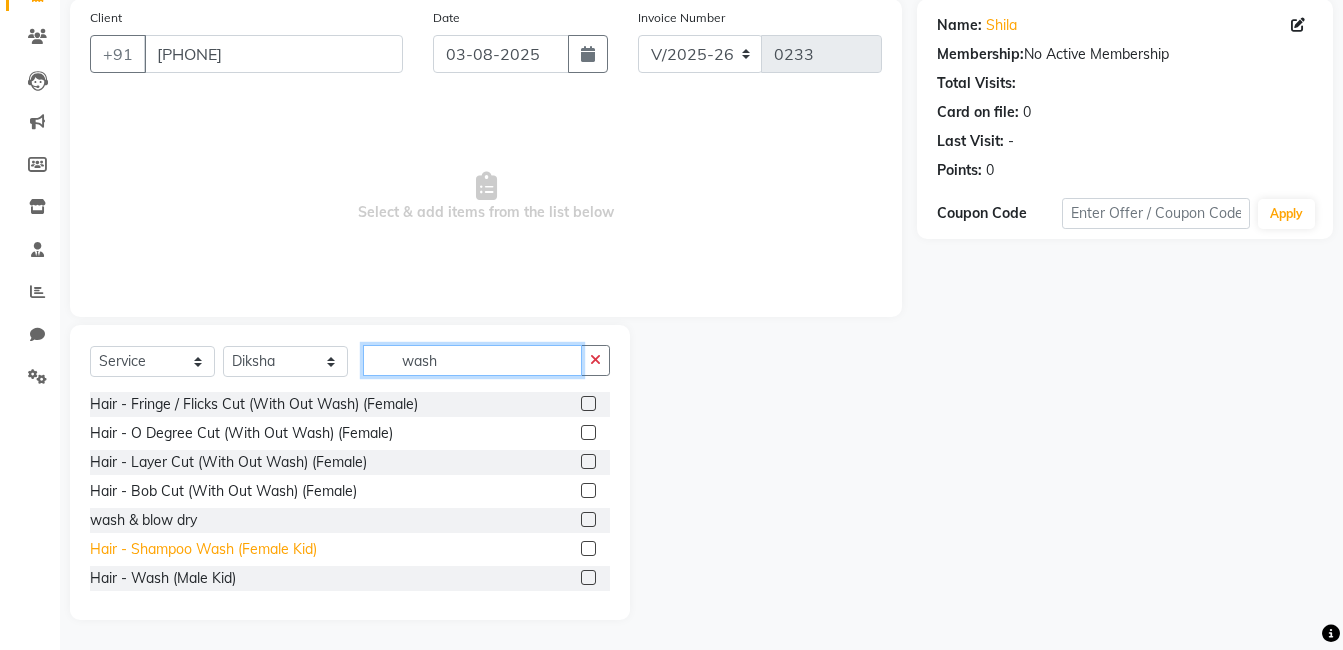 type on "wash" 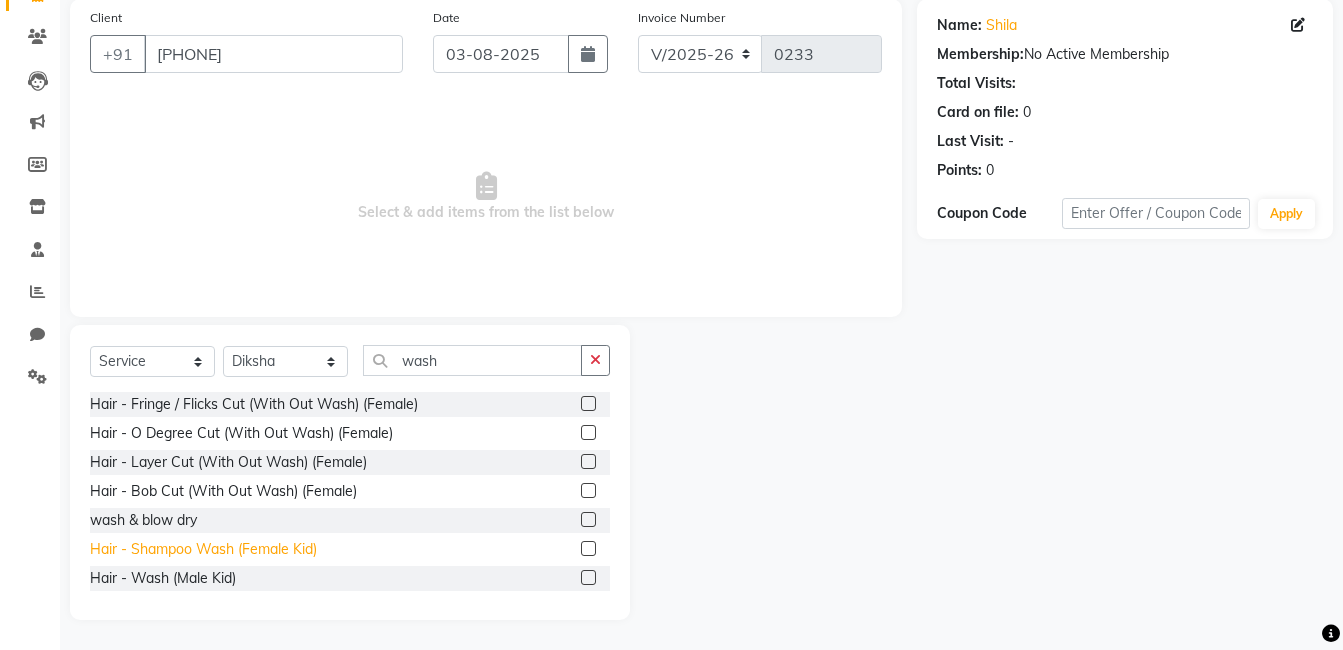 click on "Hair - Shampoo Wash (Female Kid)" 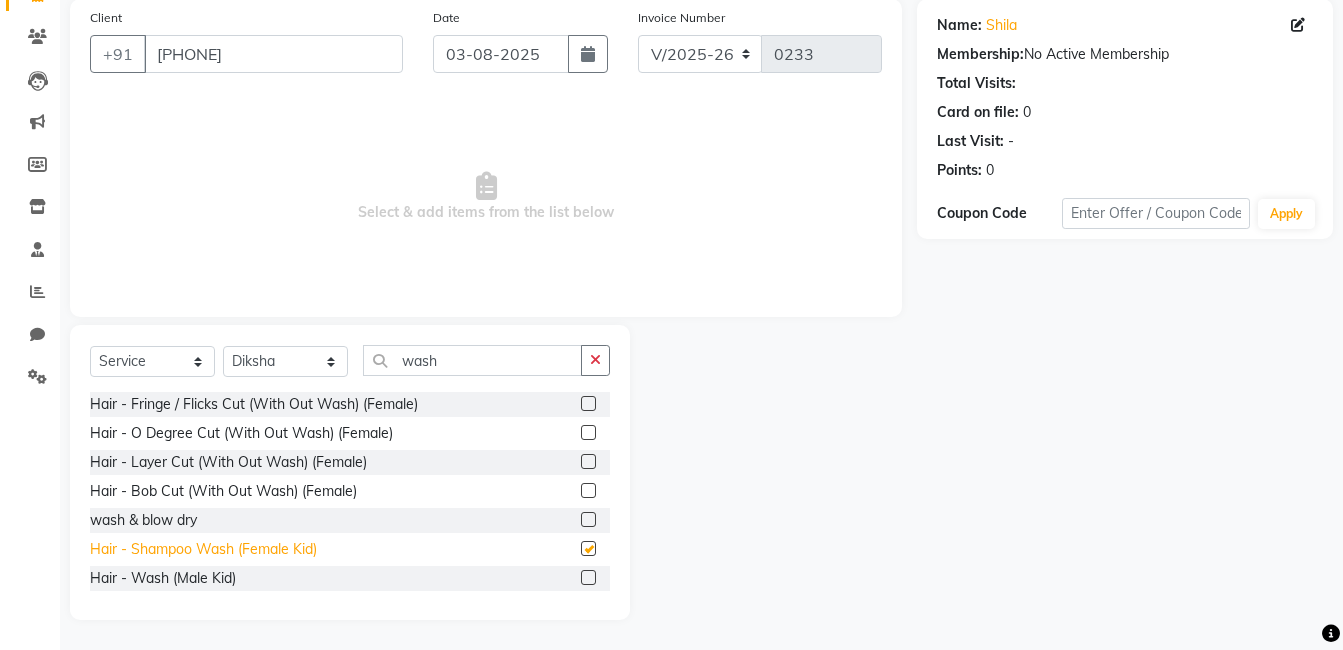 checkbox on "false" 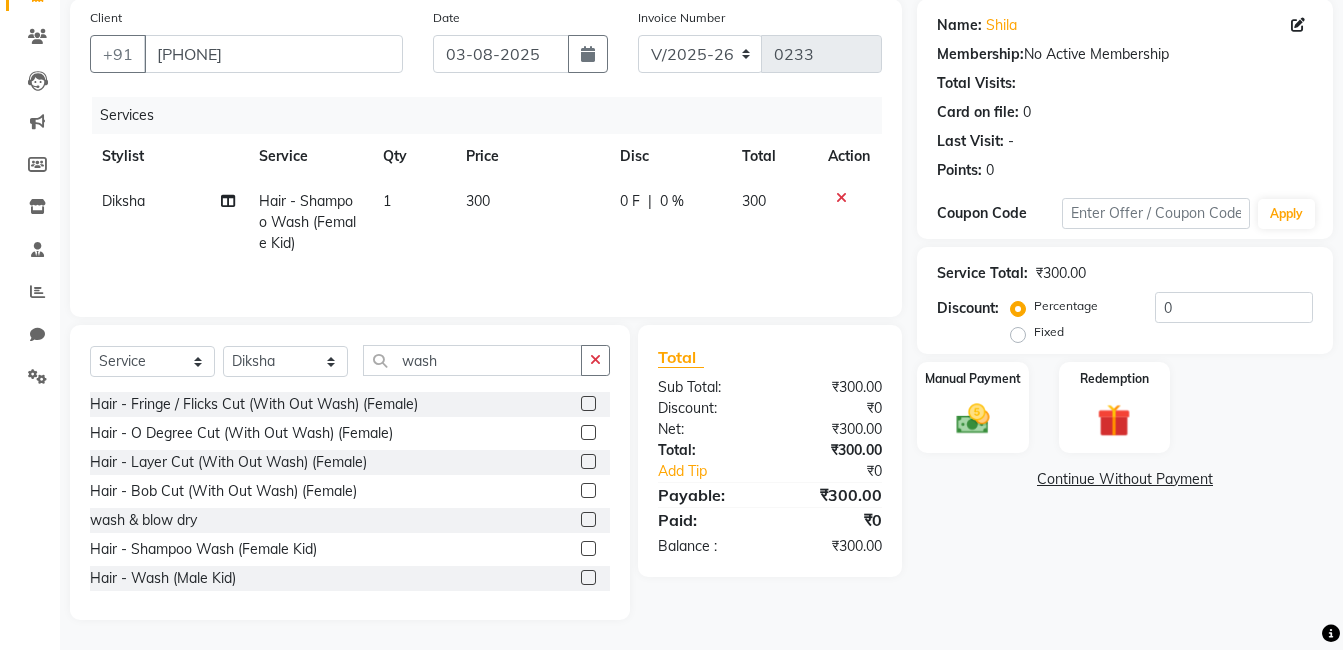click on "300" 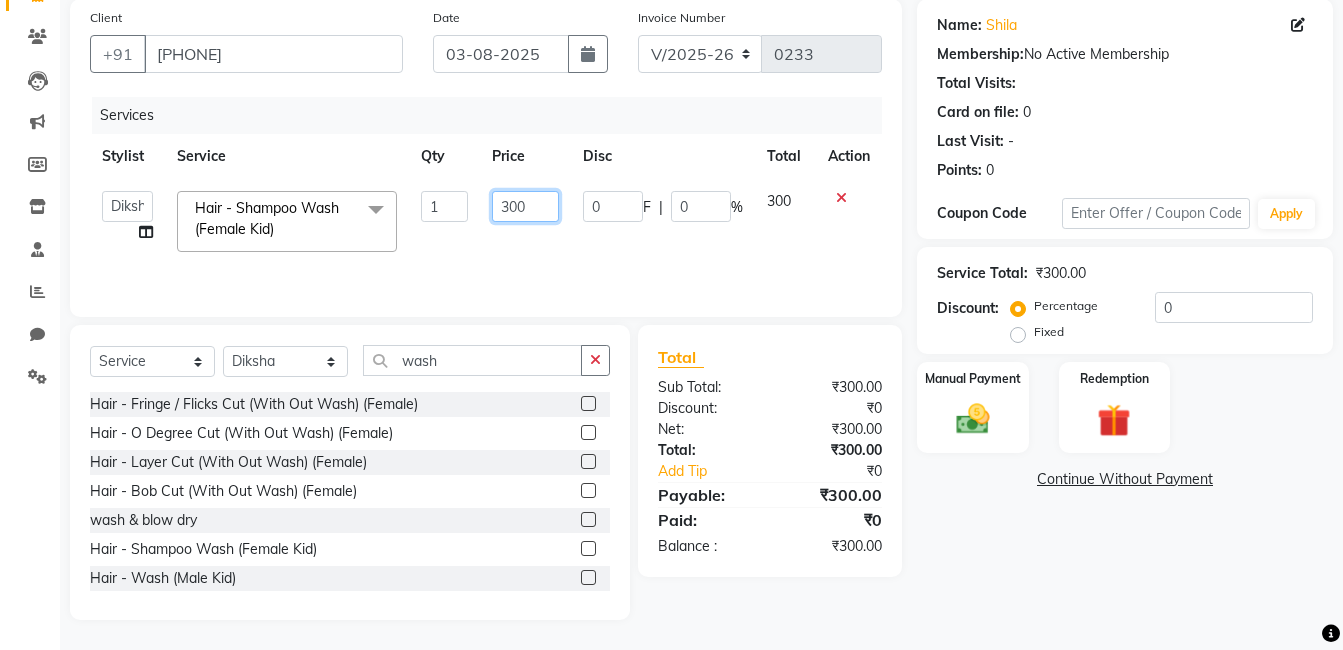 click on "300" 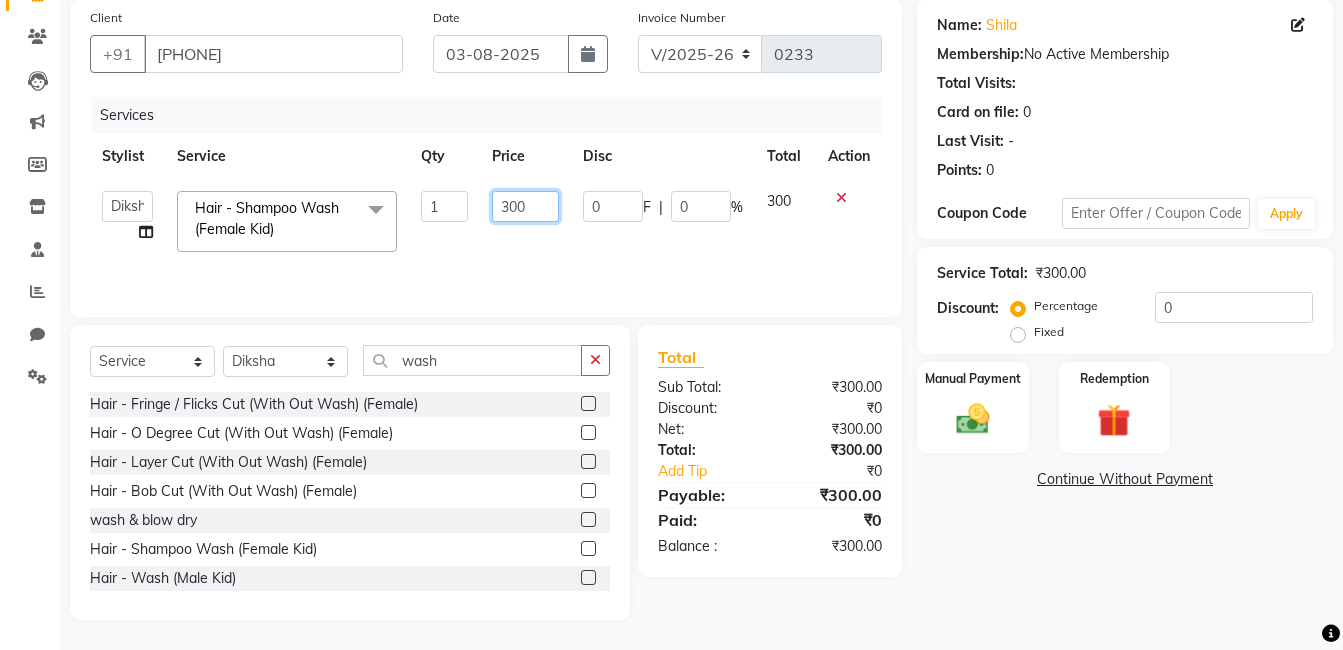 click on "300" 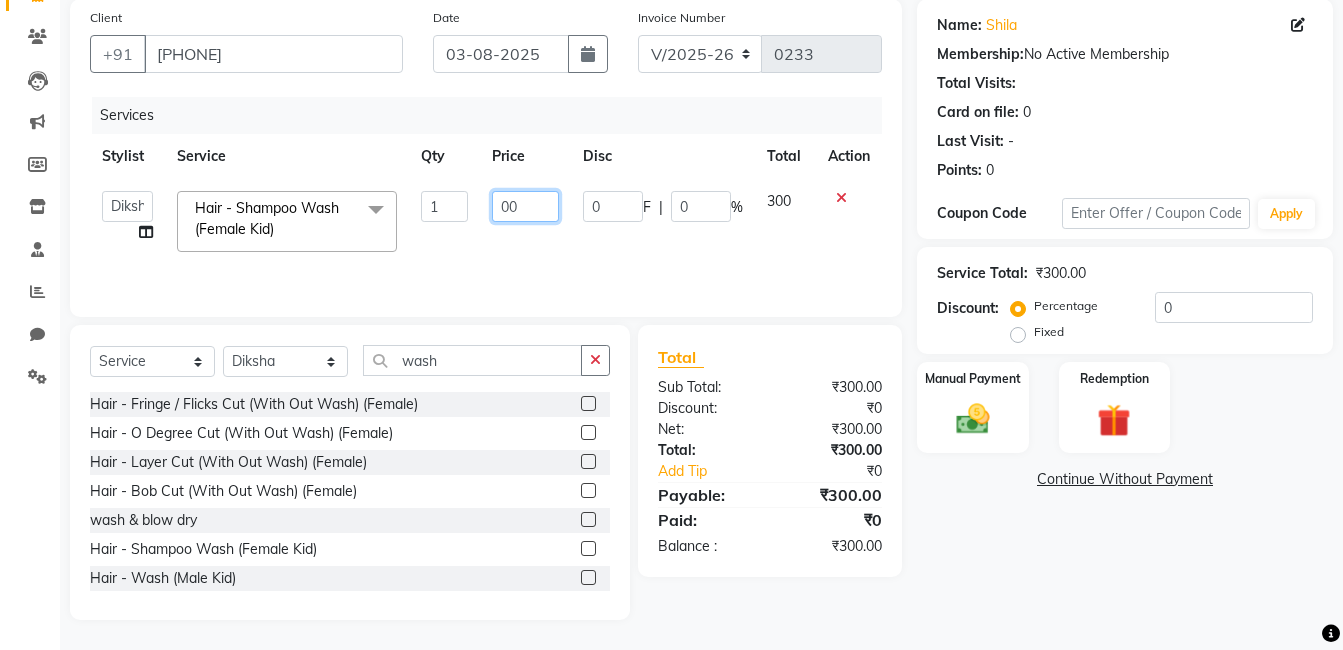 type on "400" 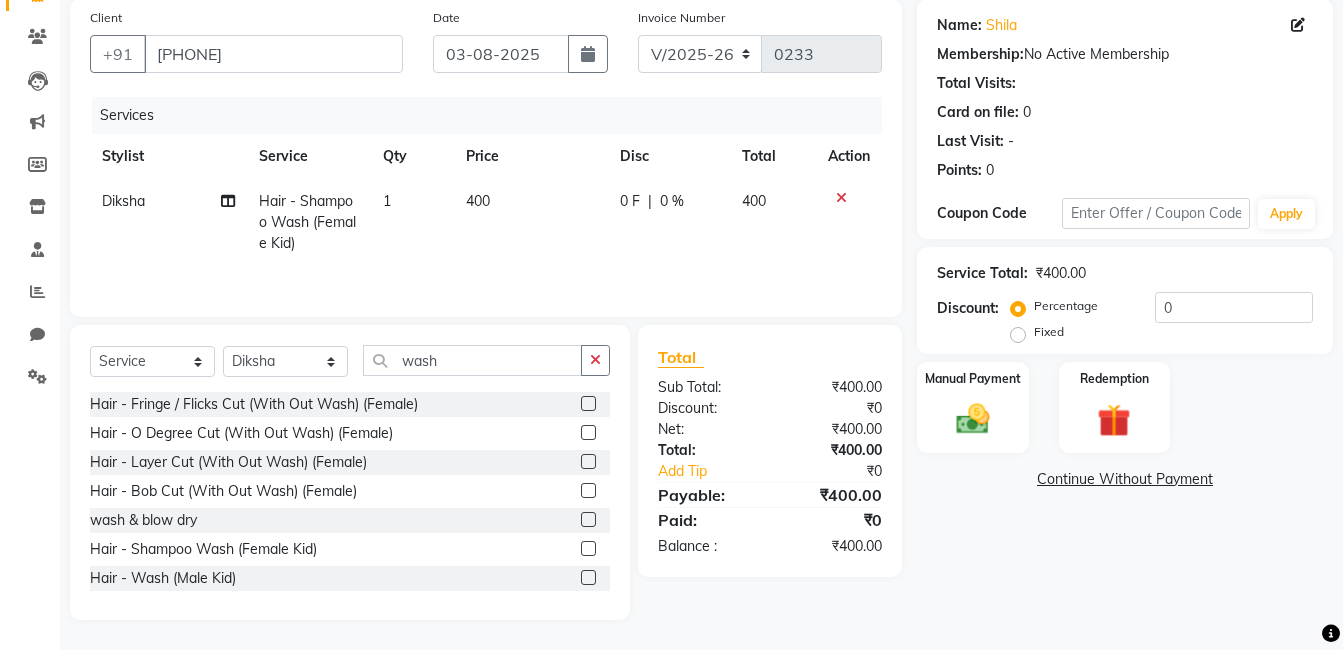 click on "Name: [FIRST]  Membership:  No Active Membership  Total Visits:   Card on file:  0 Last Visit:   - Points:   0  Coupon Code Apply Service Total:  ₹400.00  Discount:  Percentage   Fixed  0 Manual Payment Redemption  Continue Without Payment" 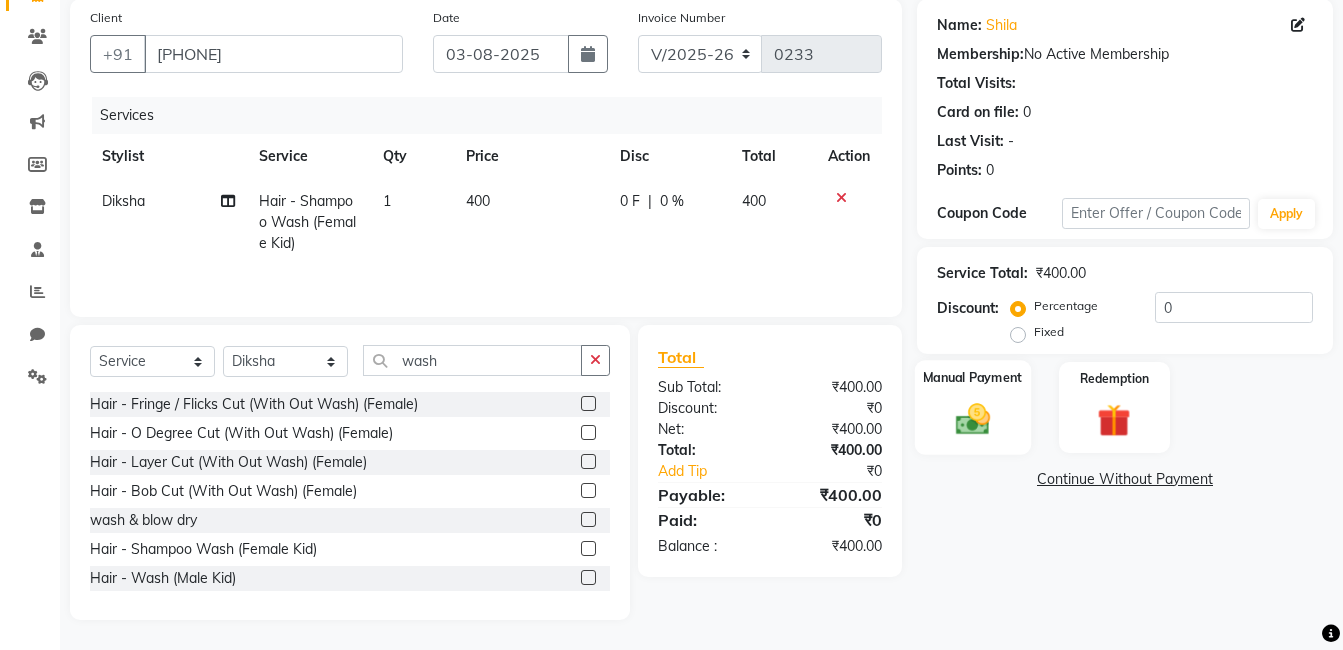 click on "Manual Payment" 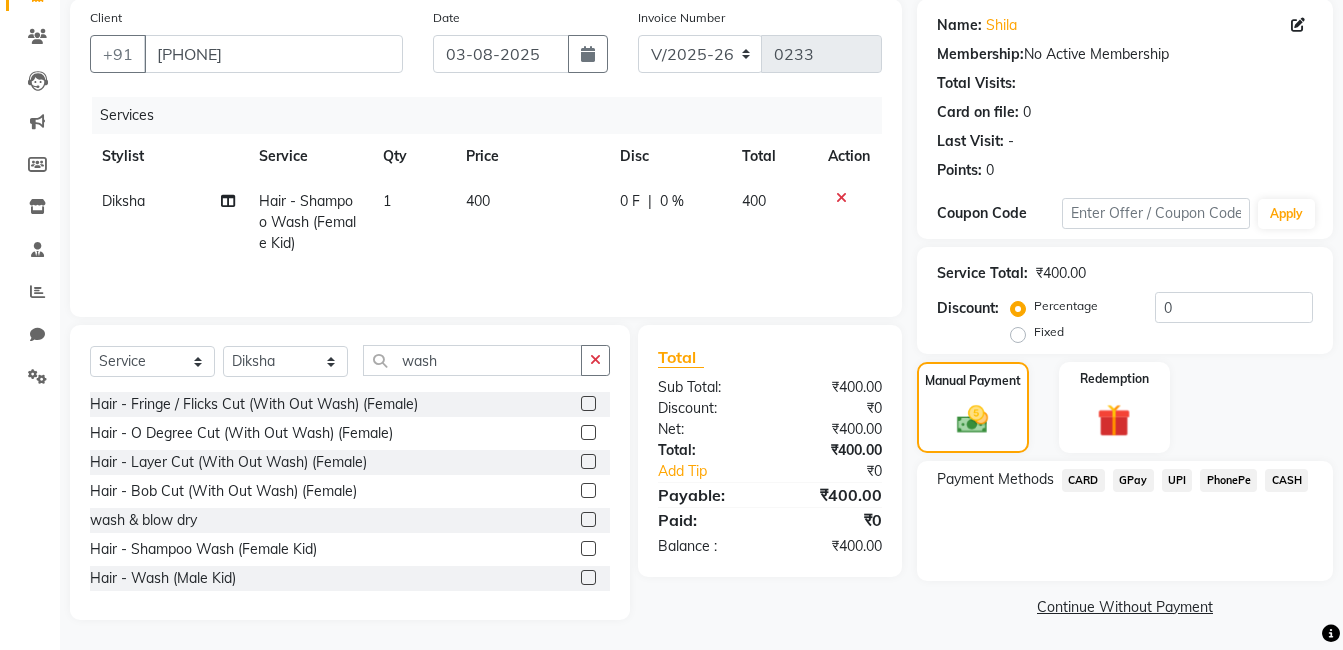click on "GPay" 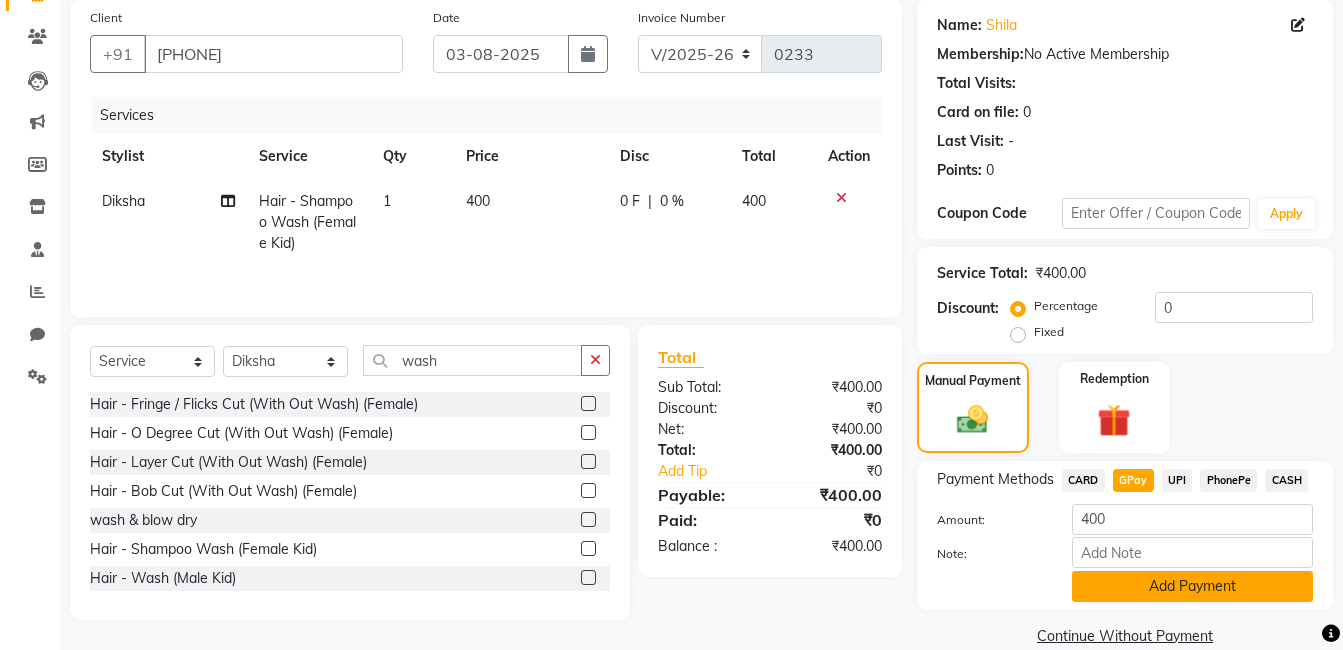 click on "Add Payment" 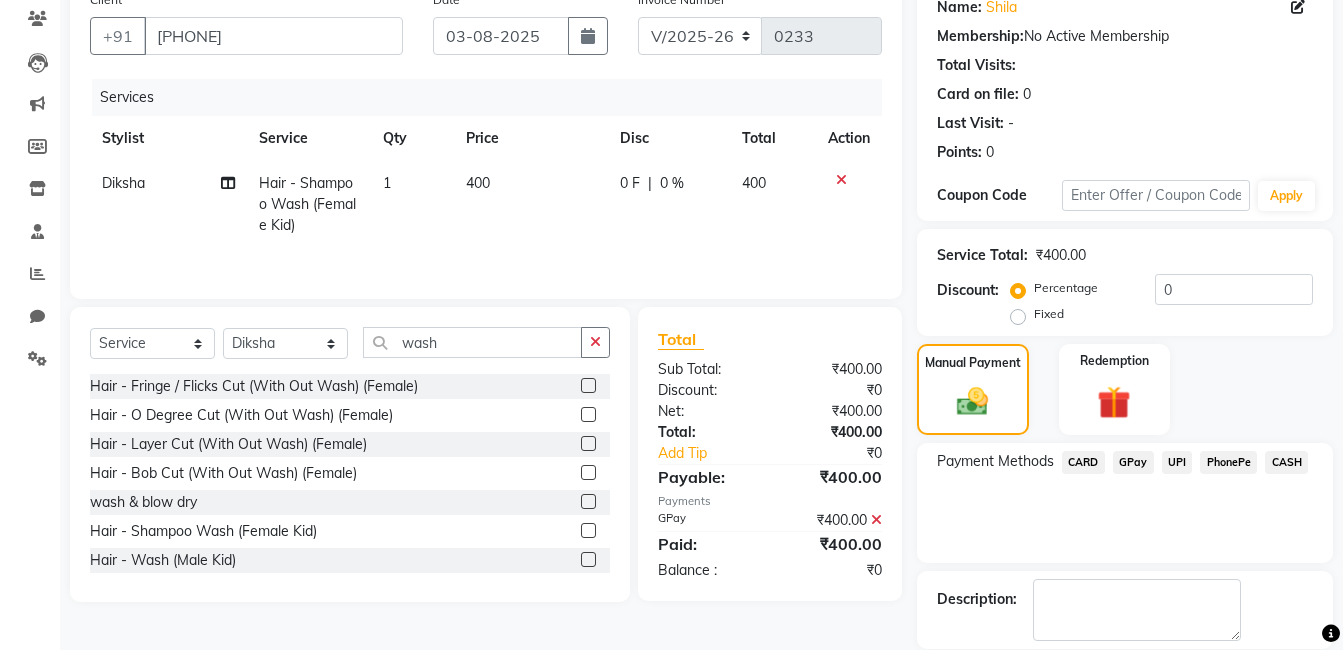 scroll, scrollTop: 266, scrollLeft: 0, axis: vertical 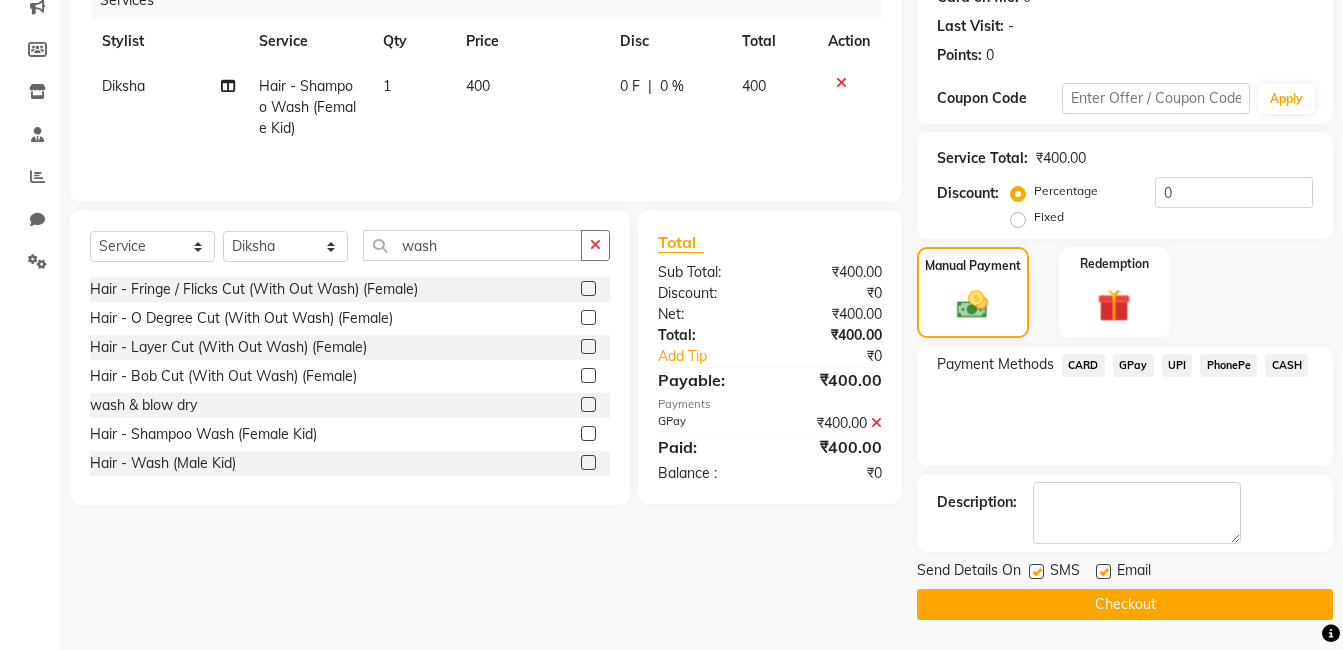 click on "Checkout" 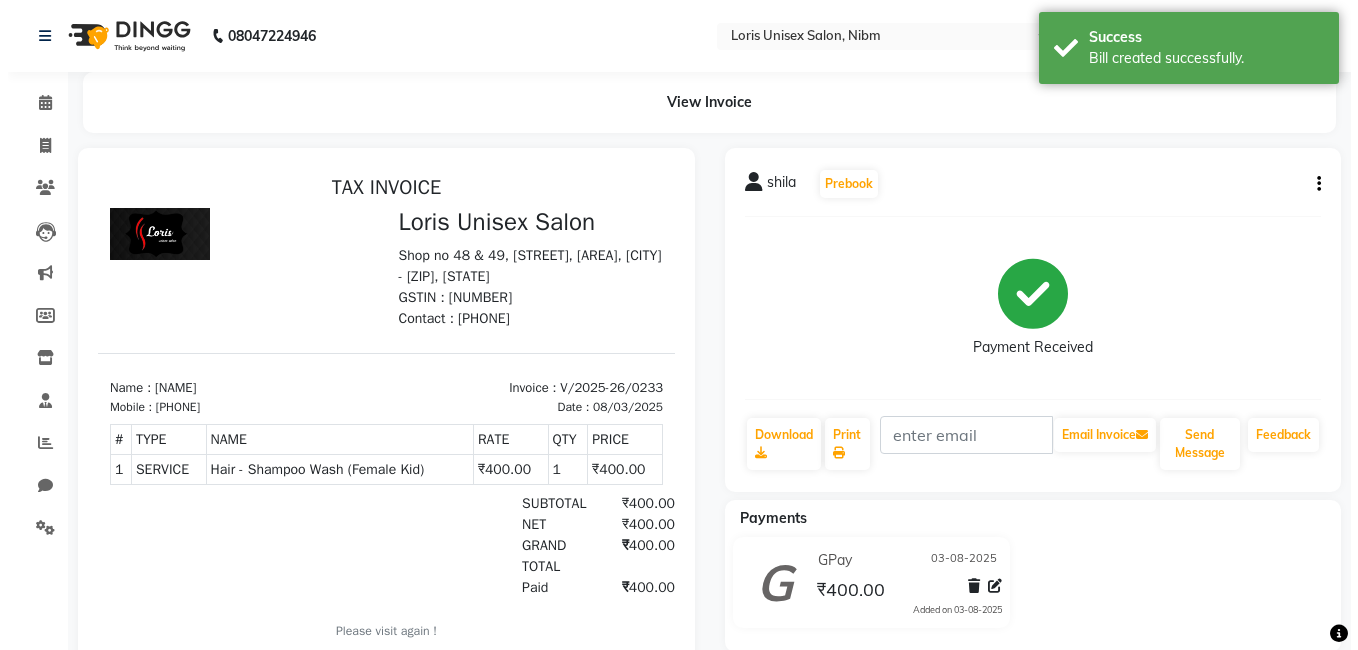 scroll, scrollTop: 0, scrollLeft: 0, axis: both 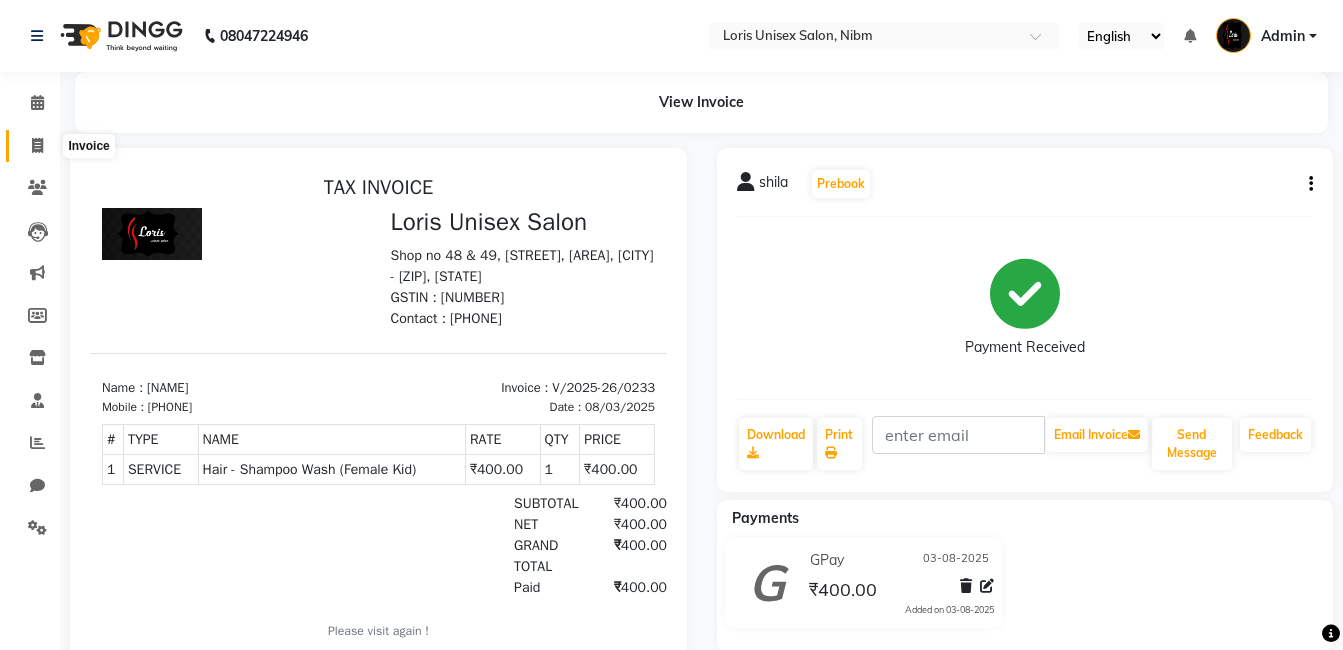 click 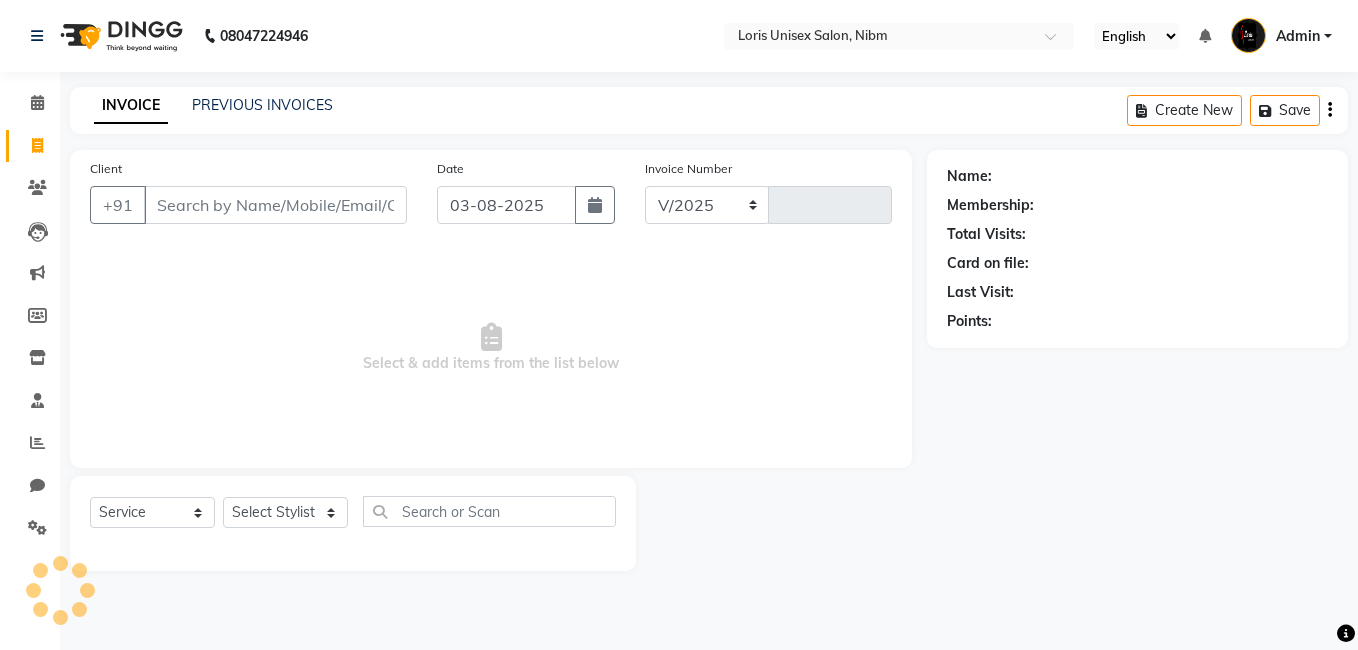 select on "2893" 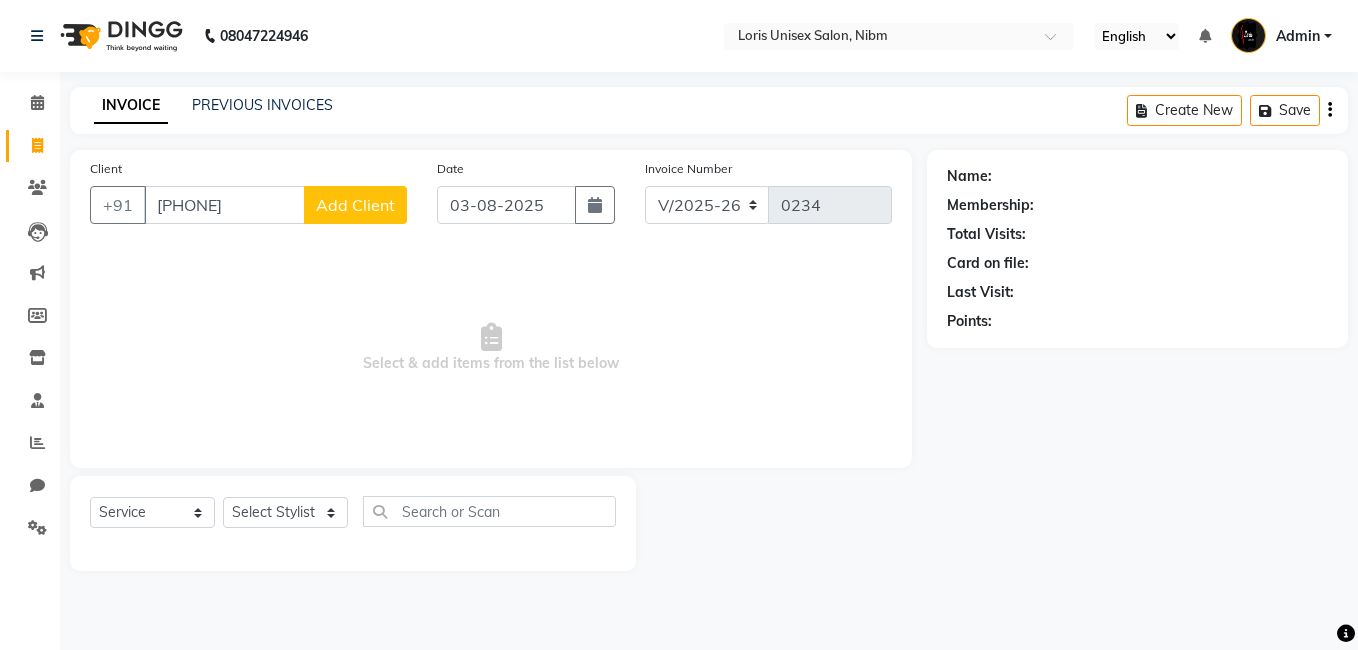 type on "[PHONE]" 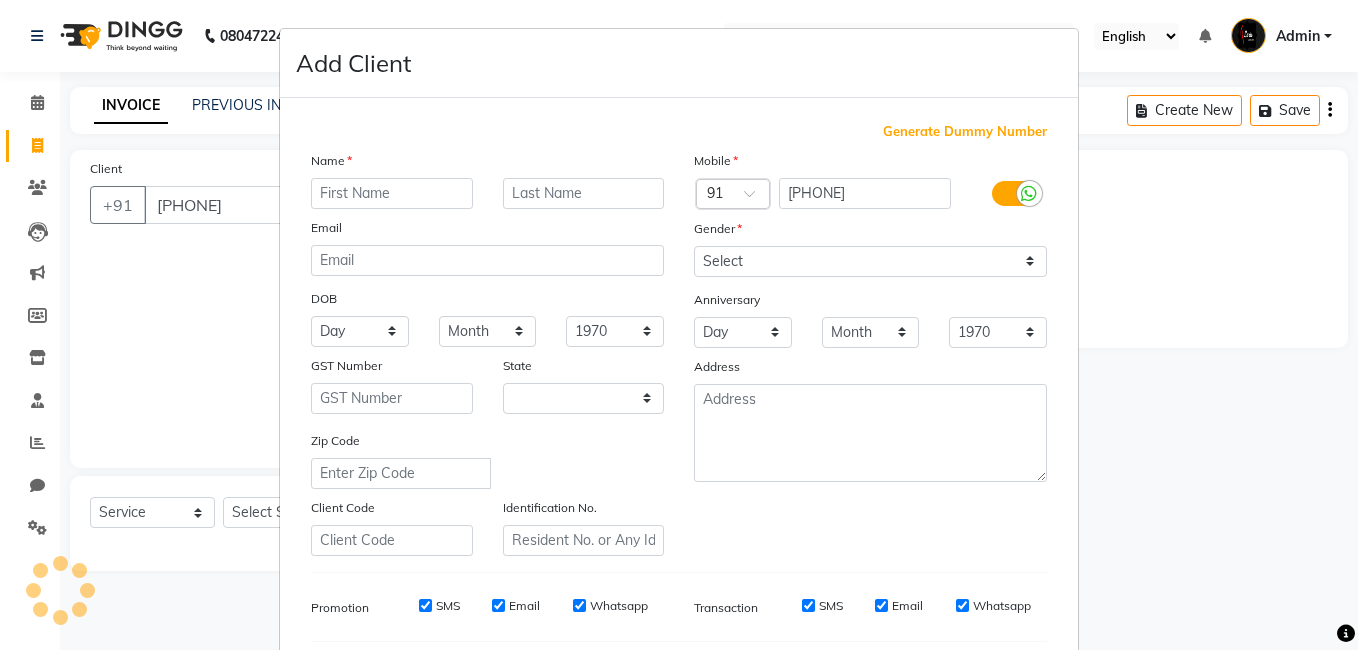select on "22" 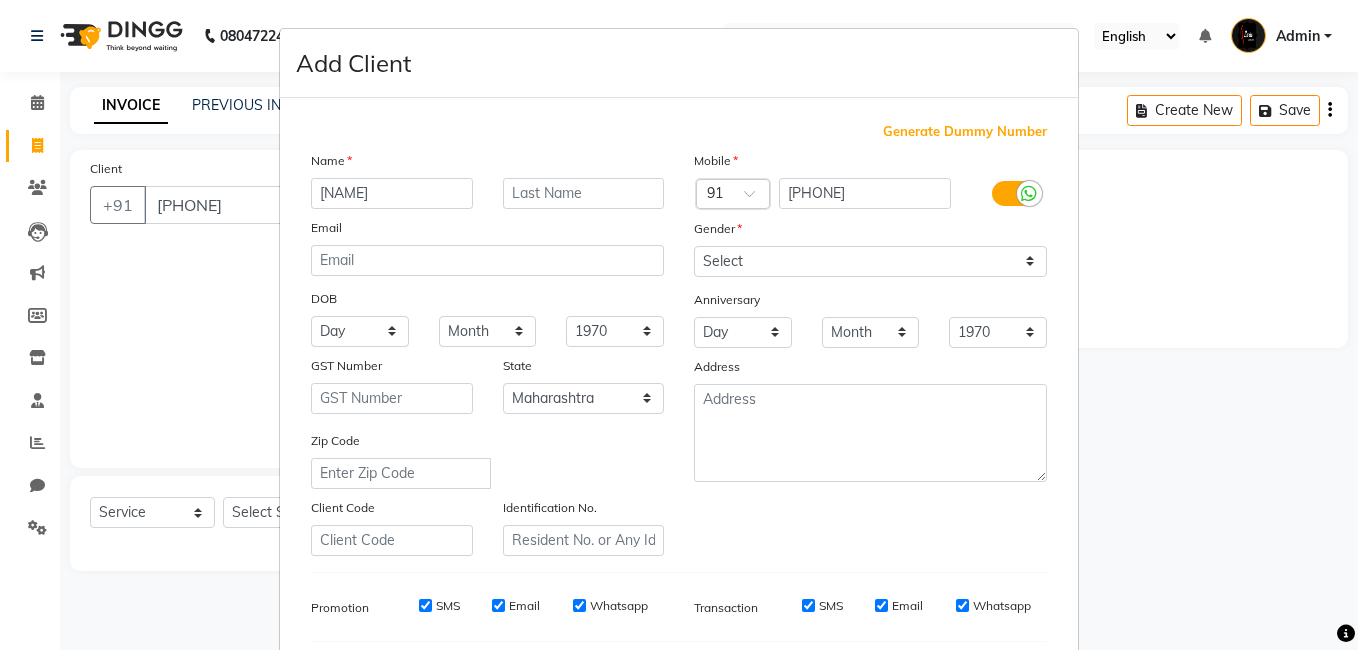 type on "[NAME]" 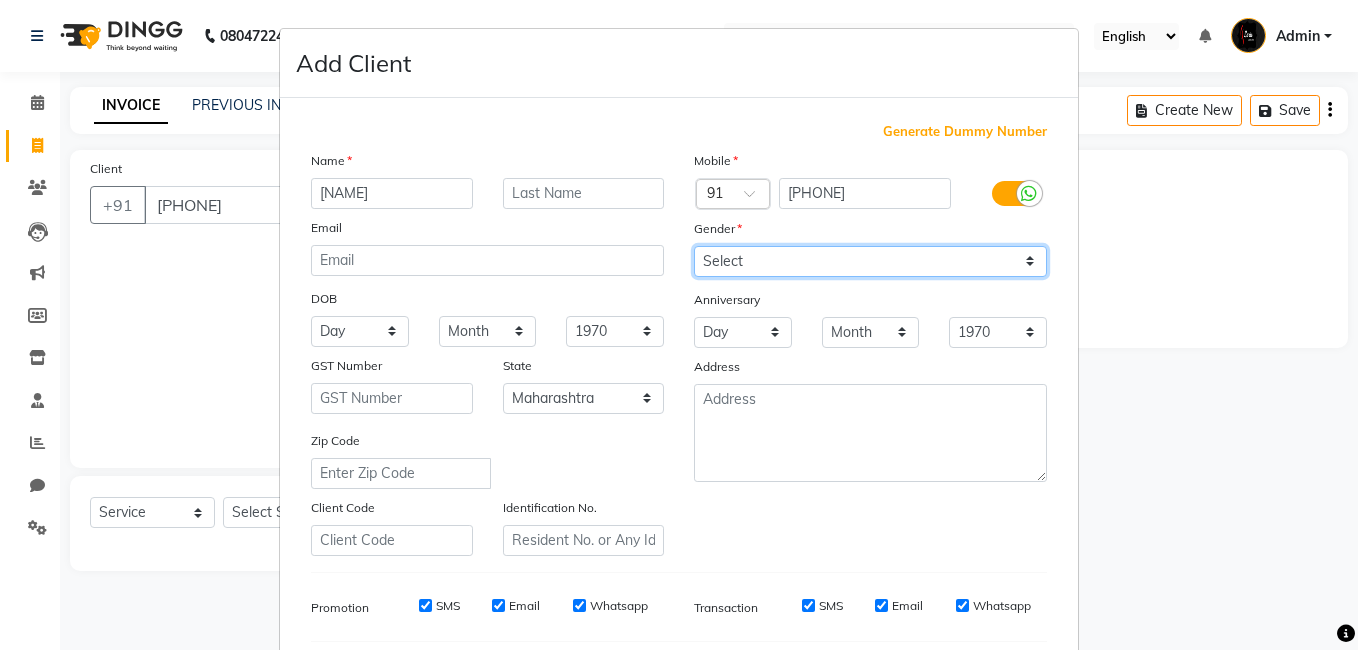 click on "Select Male Female Other Prefer Not To Say" at bounding box center (870, 261) 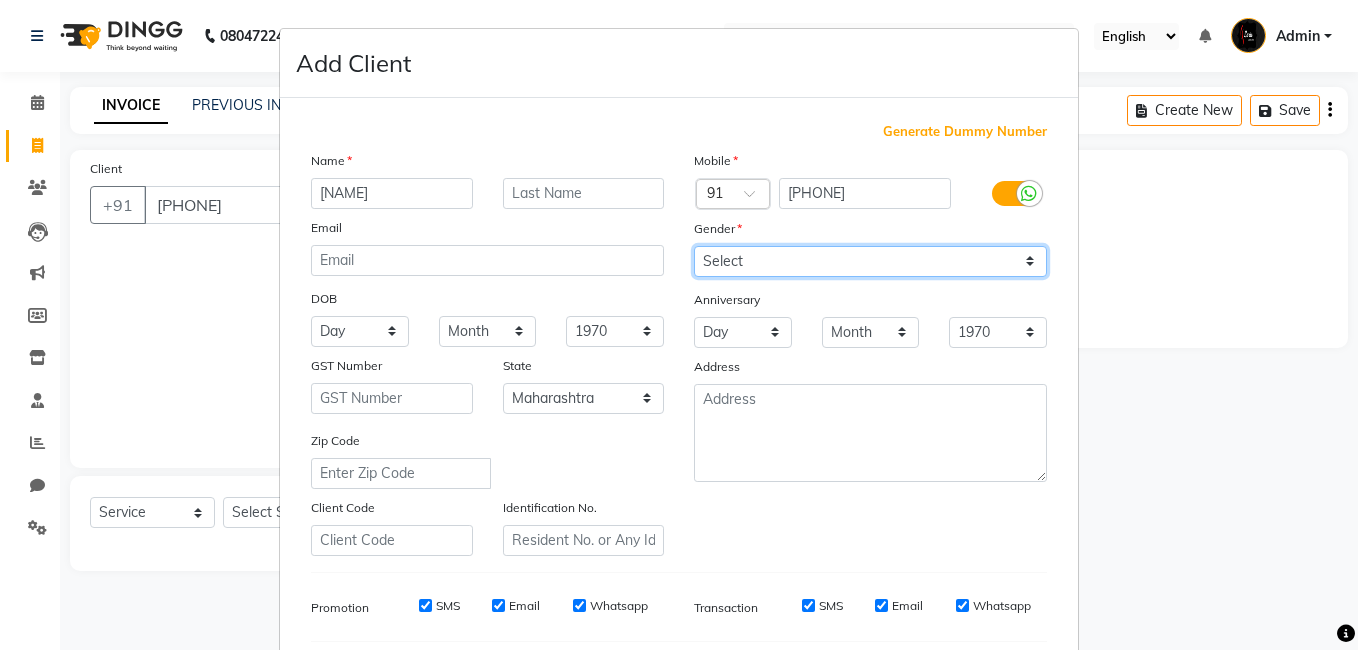 select on "female" 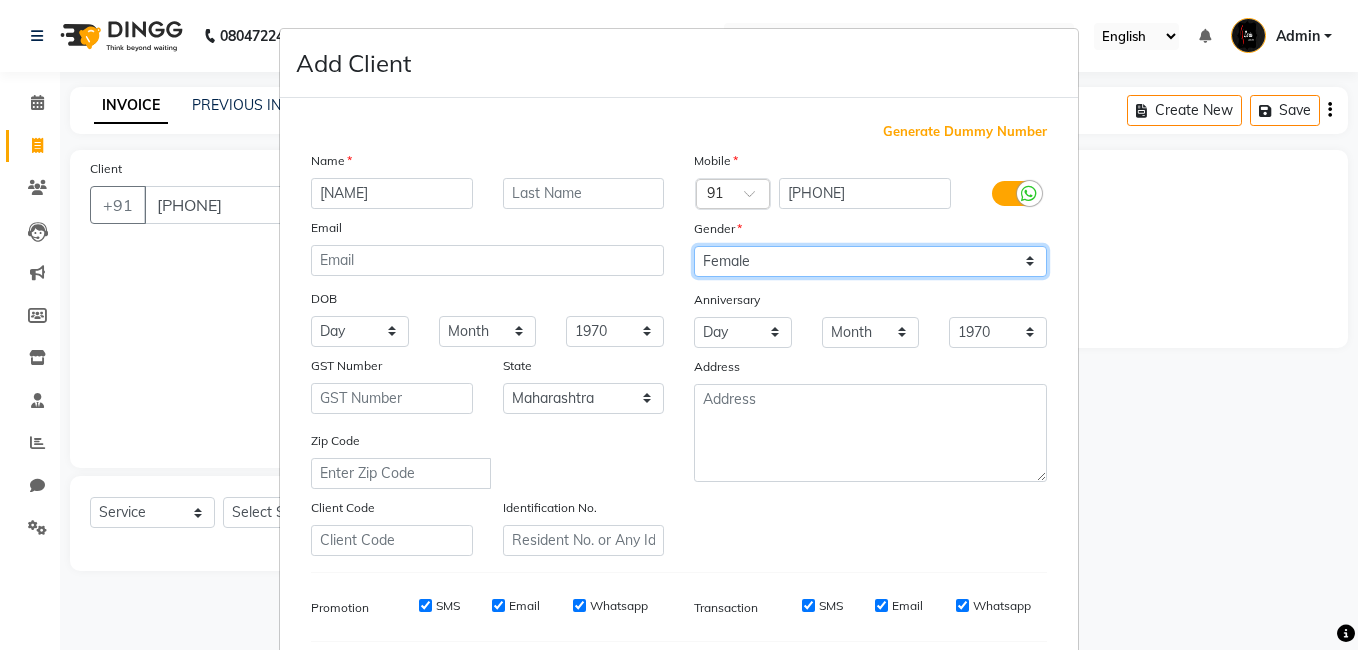 click on "Select Male Female Other Prefer Not To Say" at bounding box center [870, 261] 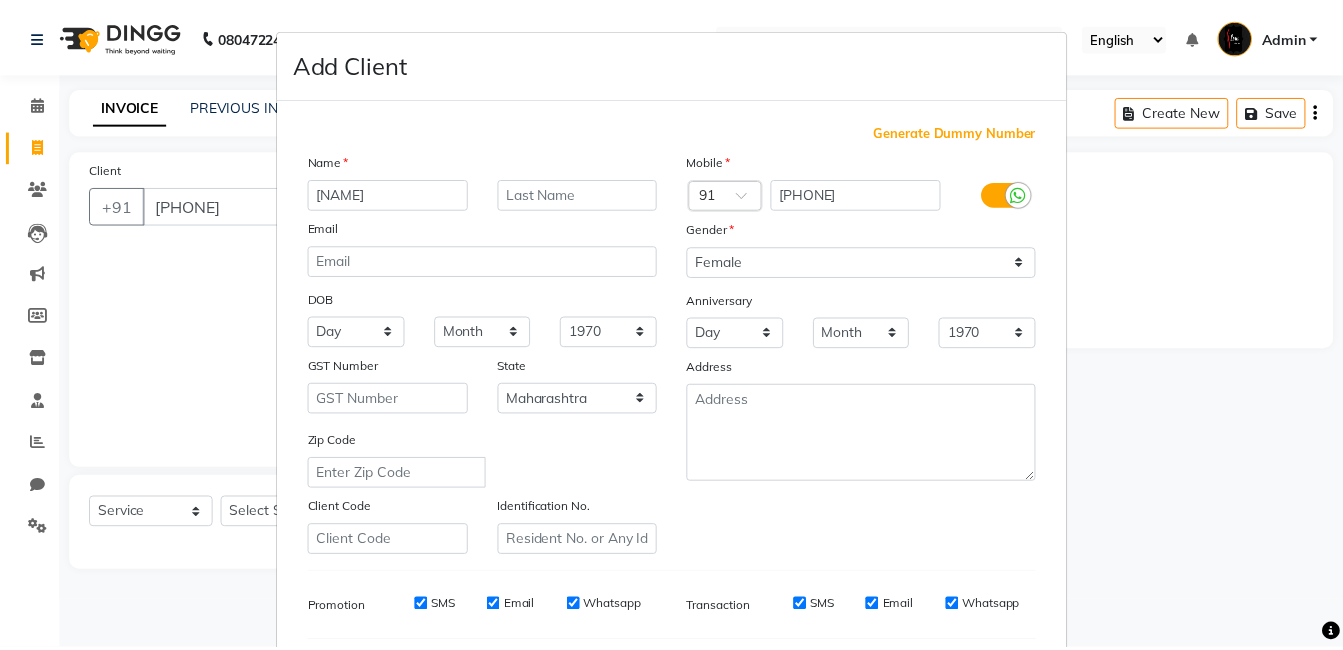 scroll, scrollTop: 273, scrollLeft: 0, axis: vertical 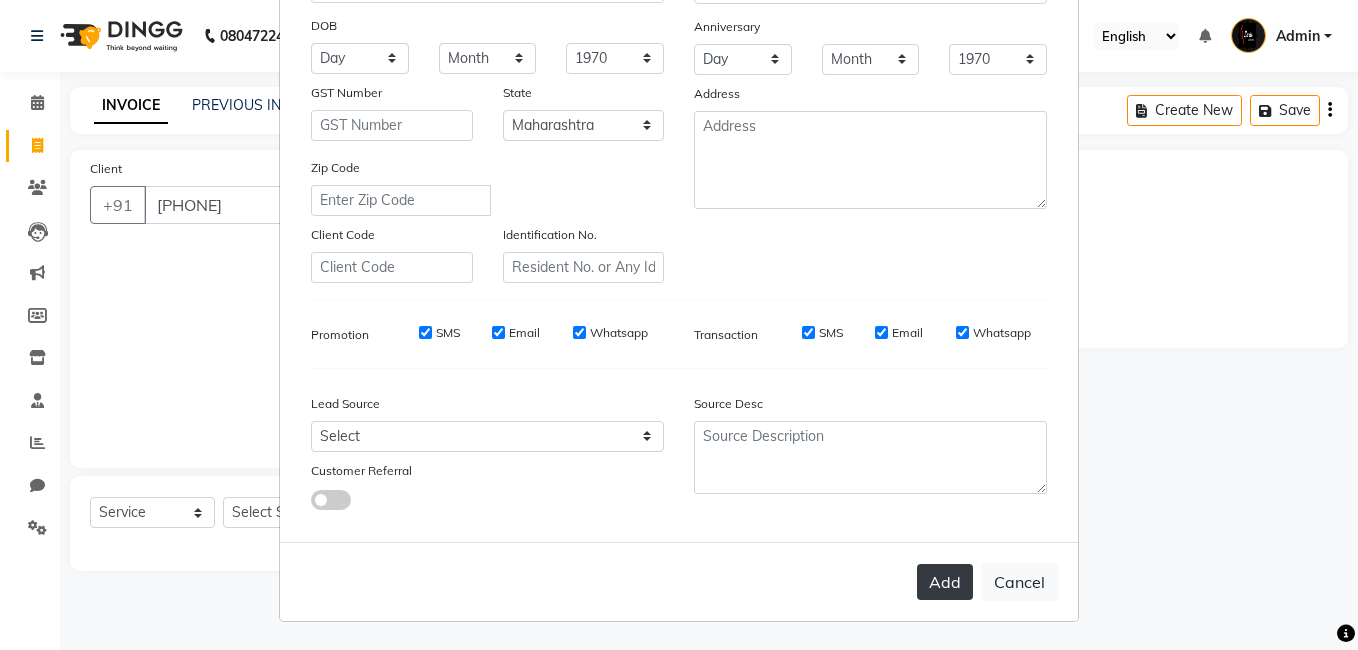 click on "Add" at bounding box center (945, 582) 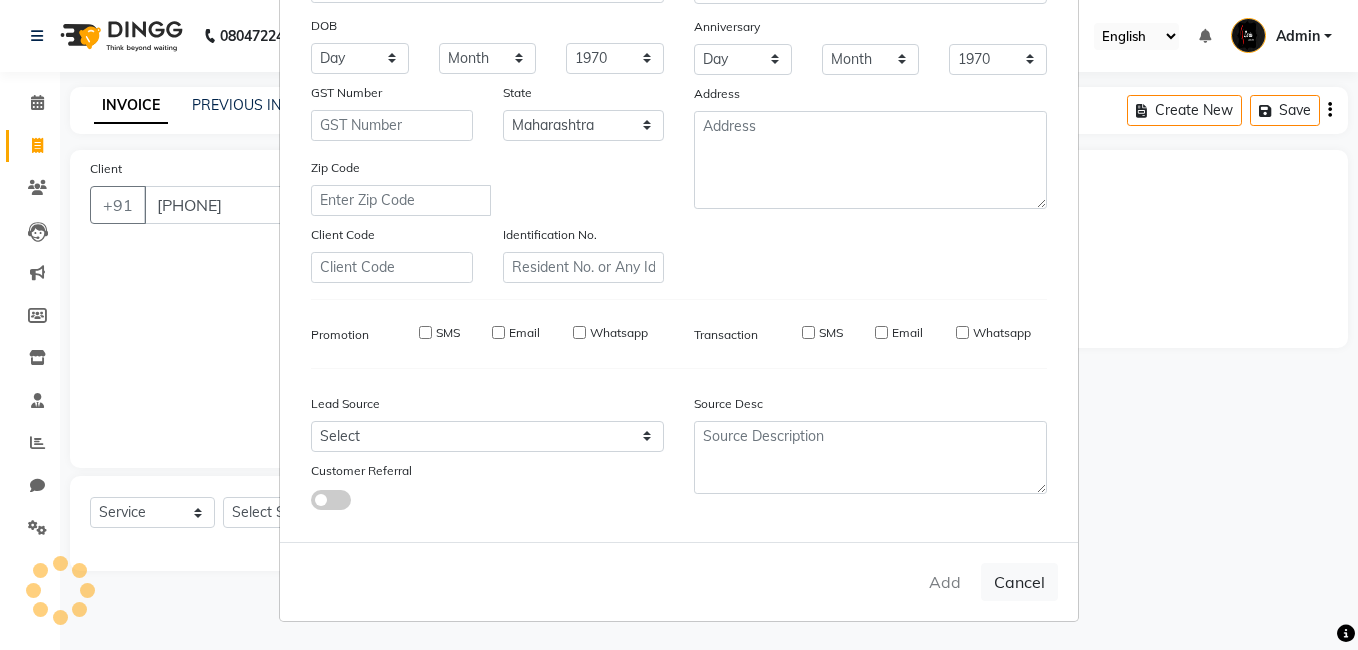 type 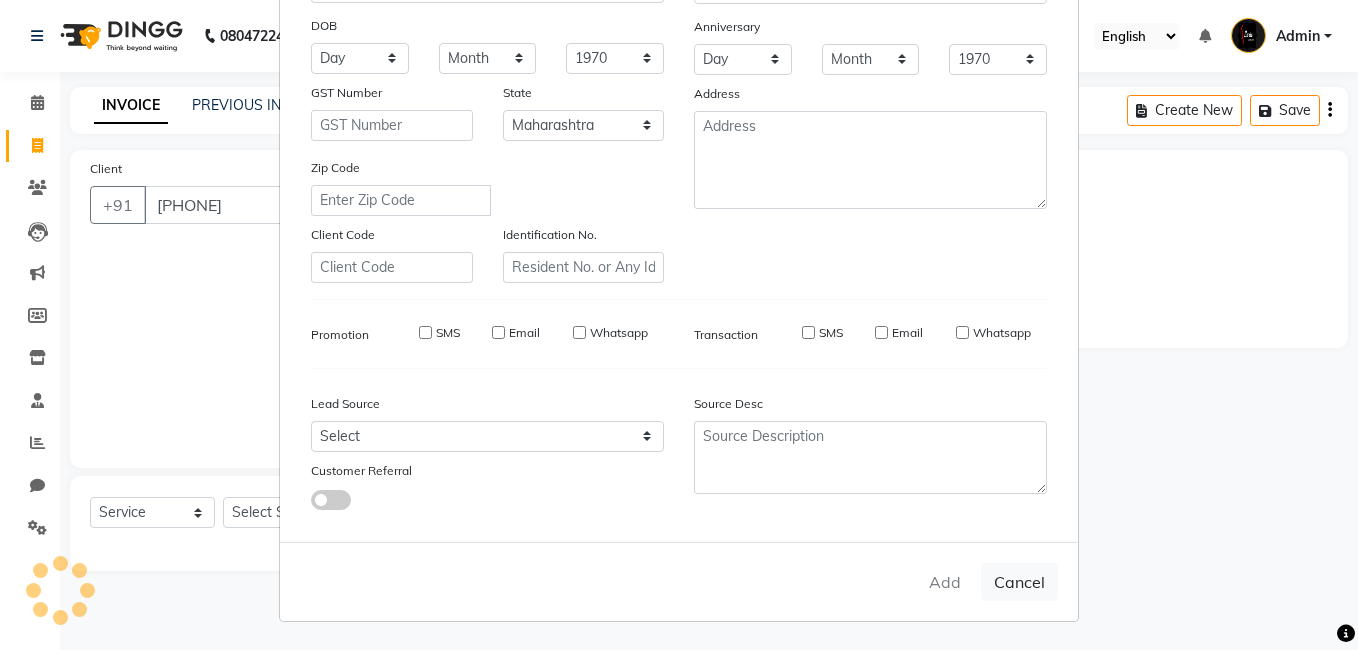 select 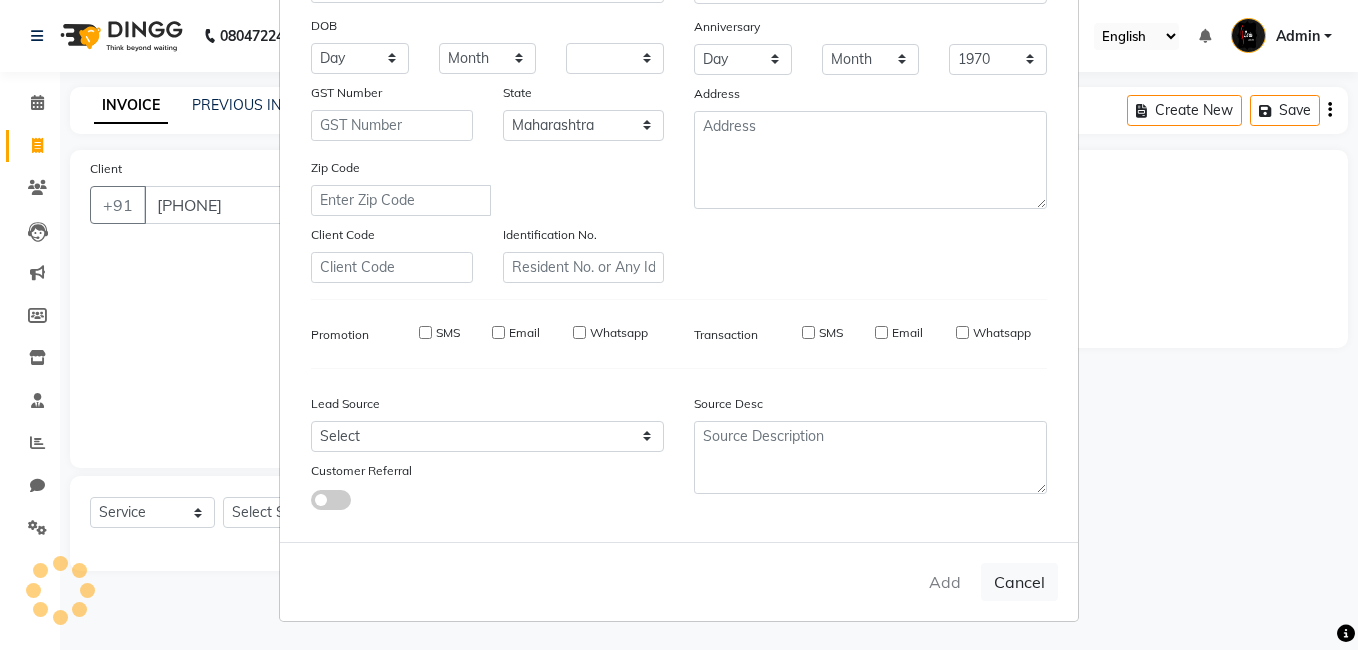select on "null" 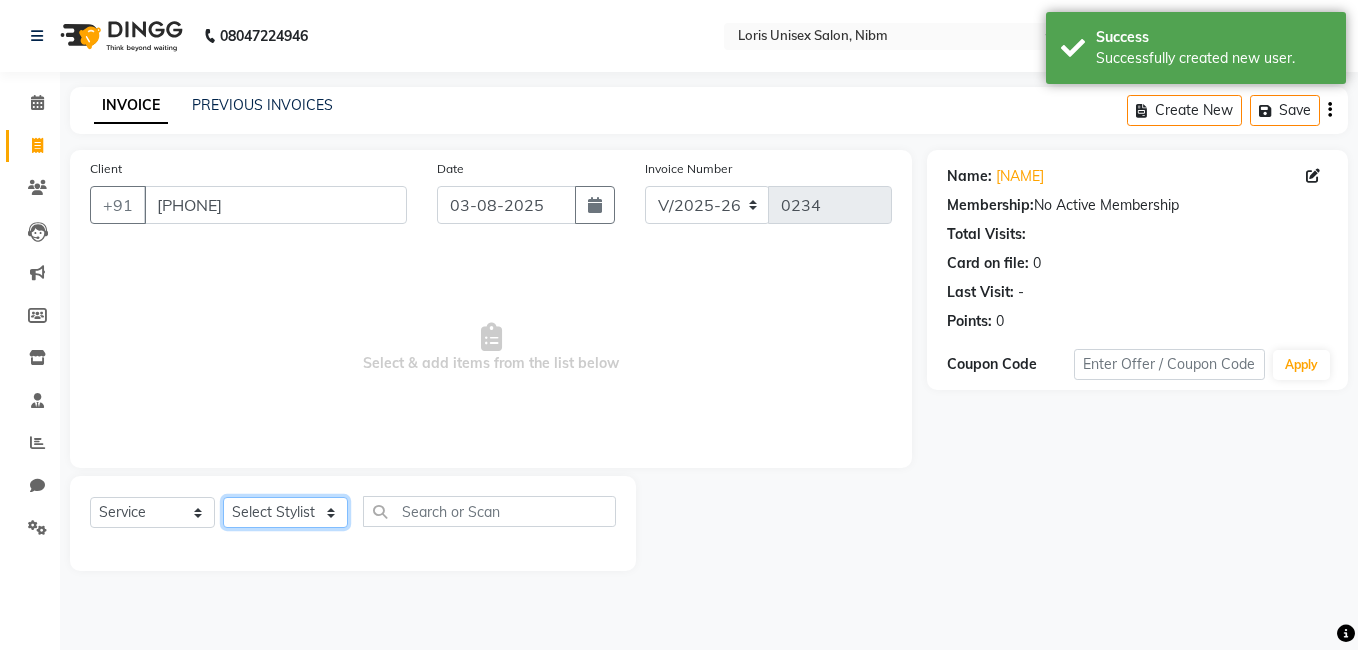 click on "Select Stylist AHMED Diksha Lucky MAJIT Manager Monu Naseem prajakta Salman sofiya  VAISHALIE MAM WASIM SIR" 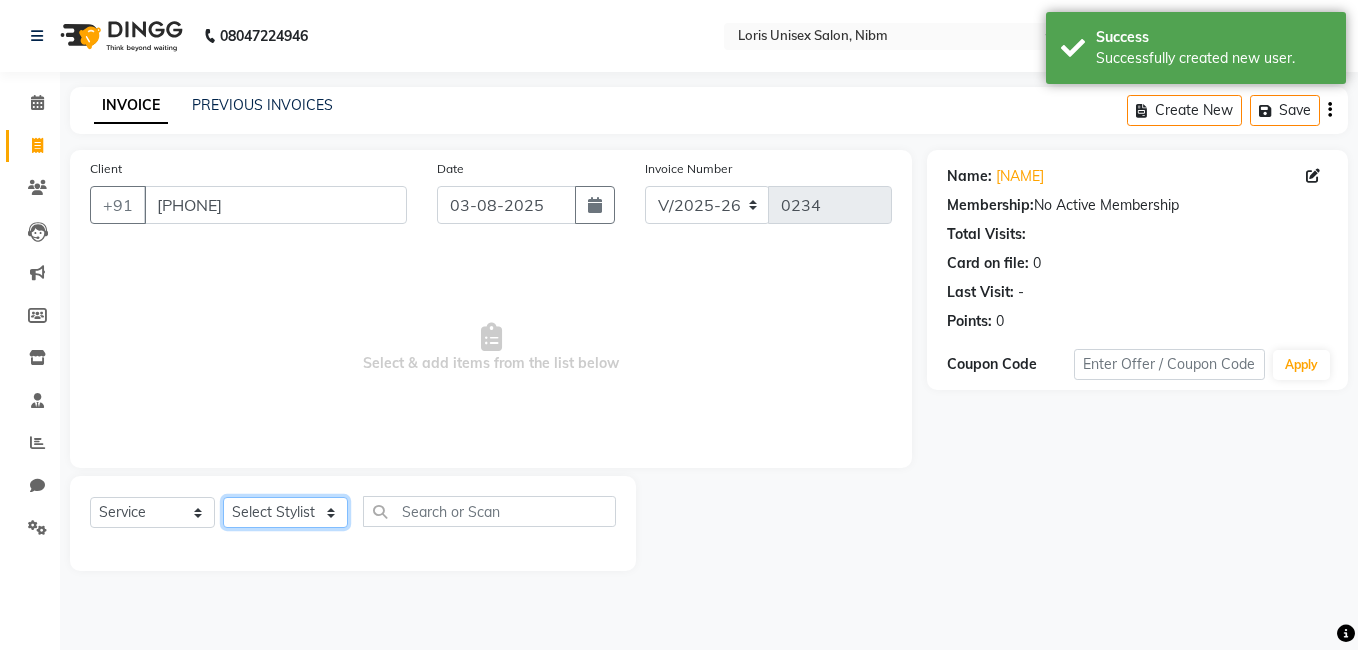 select on "71421" 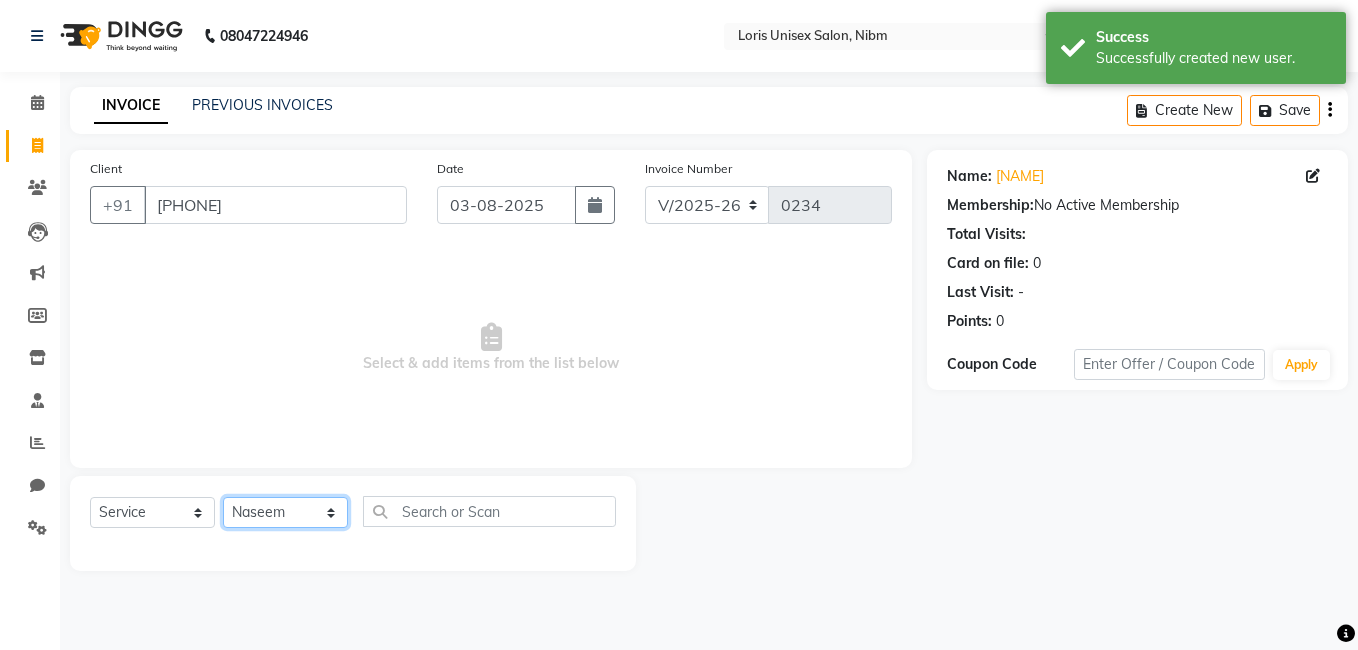 click on "Select Stylist AHMED Diksha Lucky MAJIT Manager Monu Naseem prajakta Salman sofiya  VAISHALIE MAM WASIM SIR" 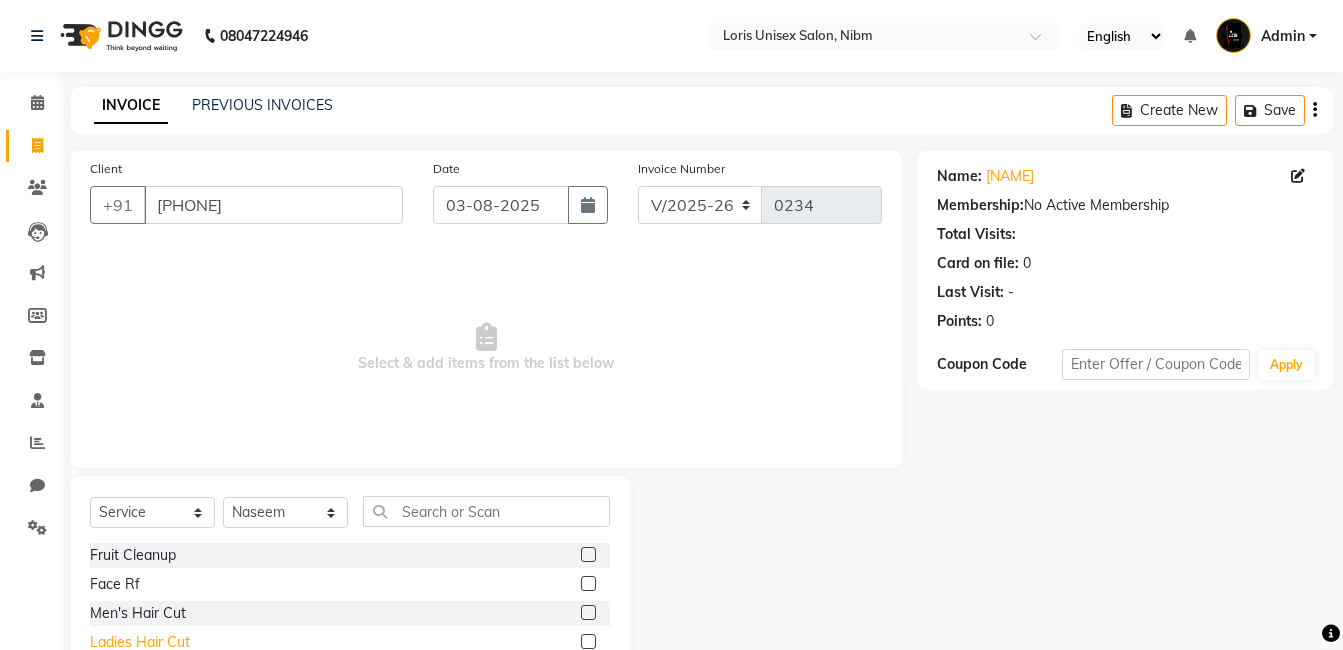 click on "Ladies Hair Cut" 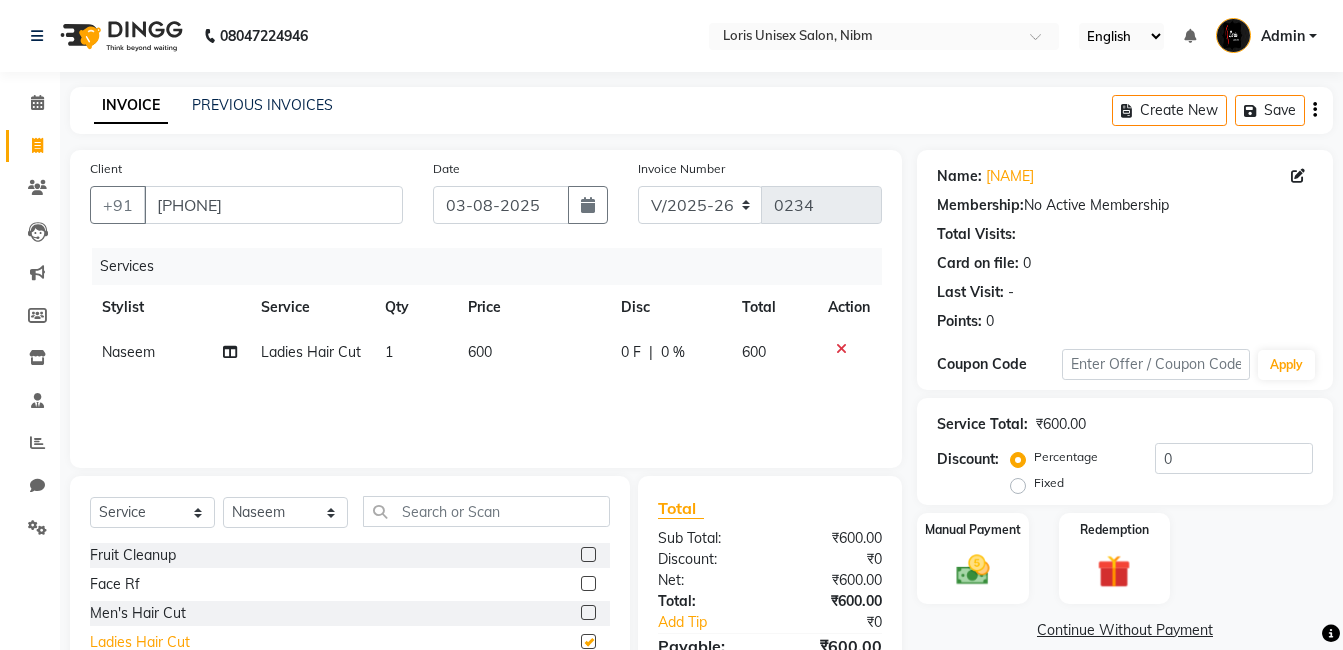 checkbox on "false" 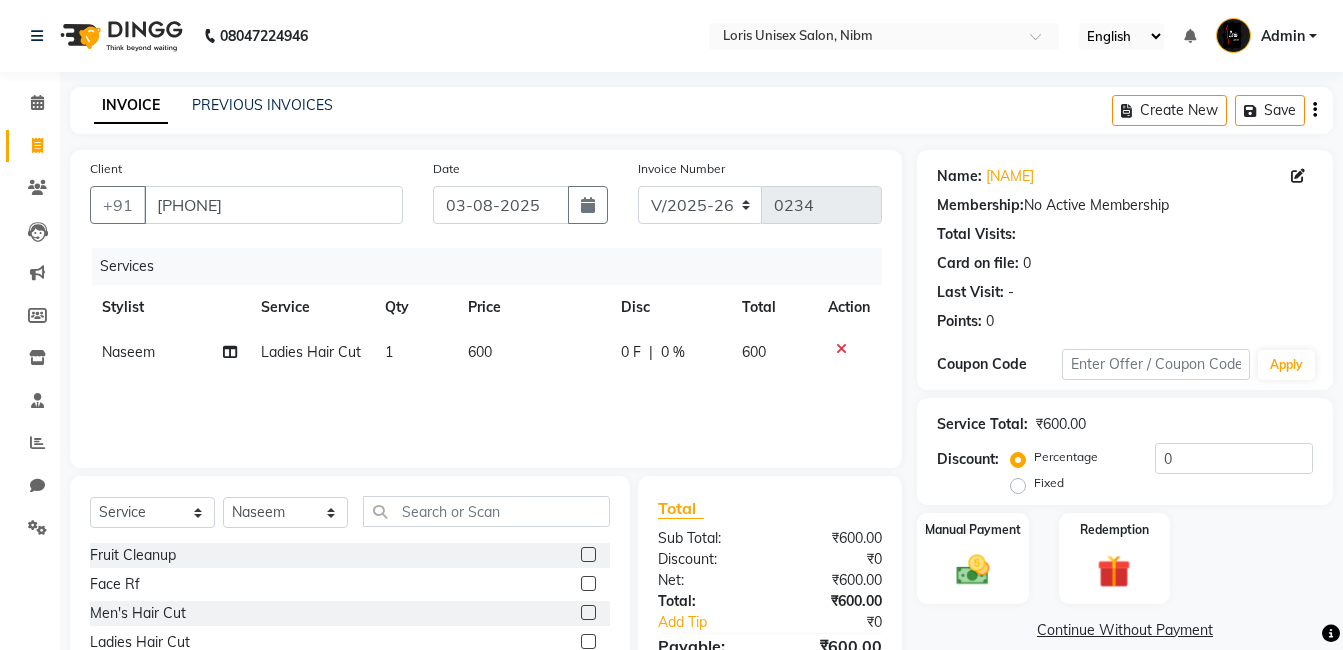 click on "600" 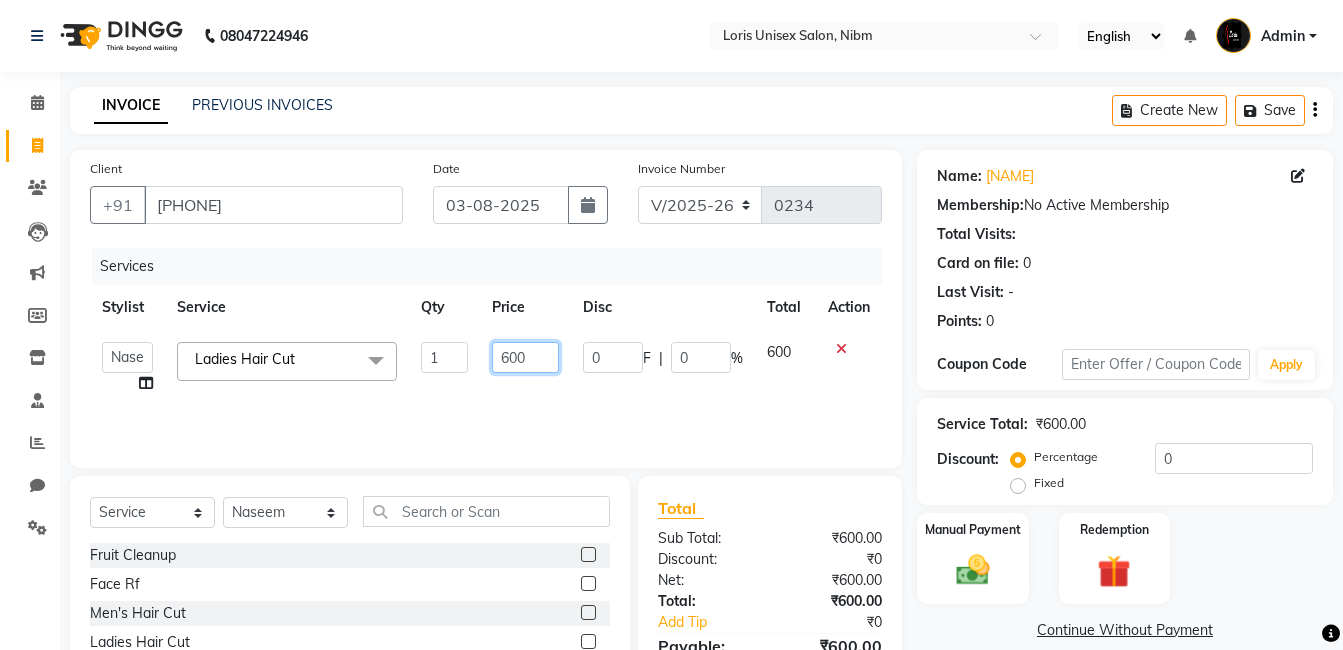 click on "600" 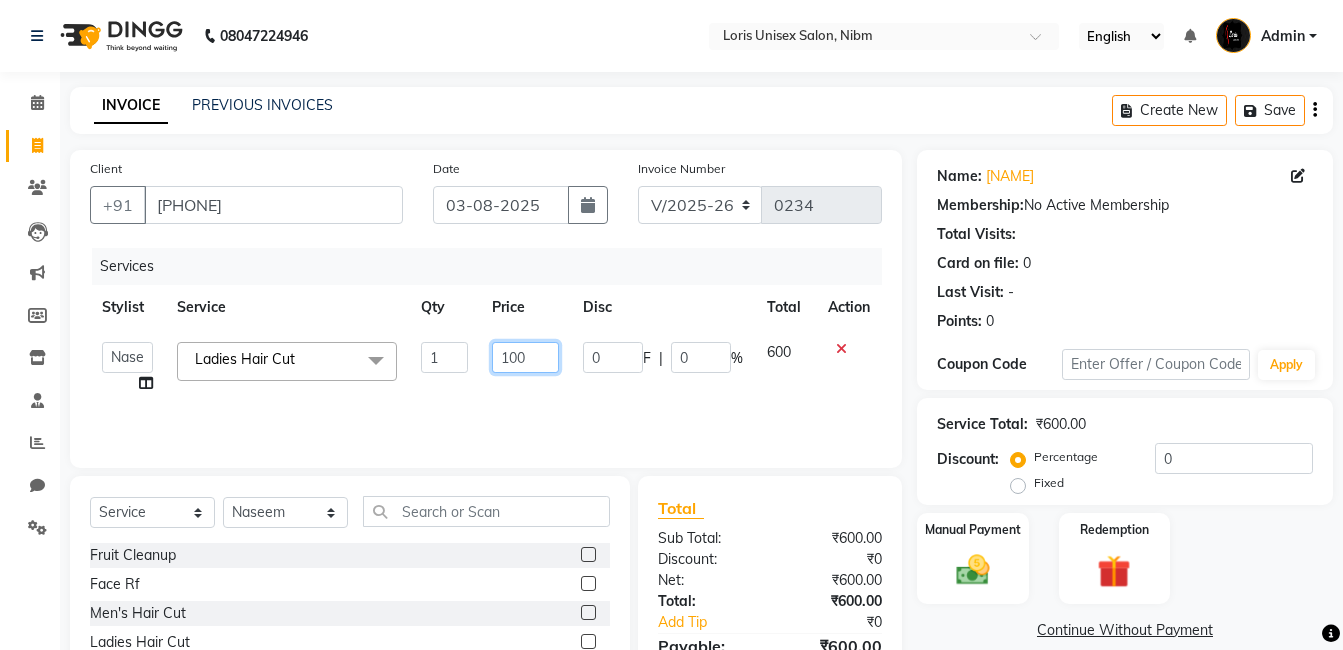 type on "1000" 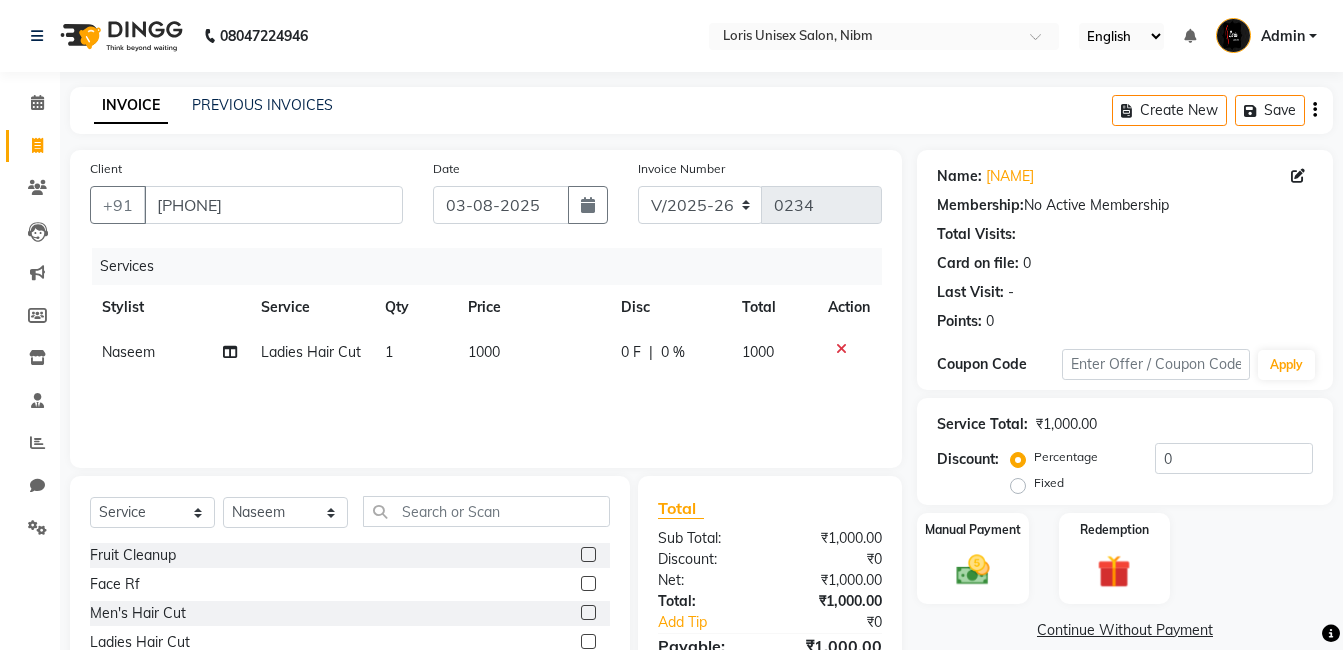 click on "Services Stylist Service Qty Price Disc Total Action Naseem Ladies Hair Cut 1 1000 0 F | 0 % 1000" 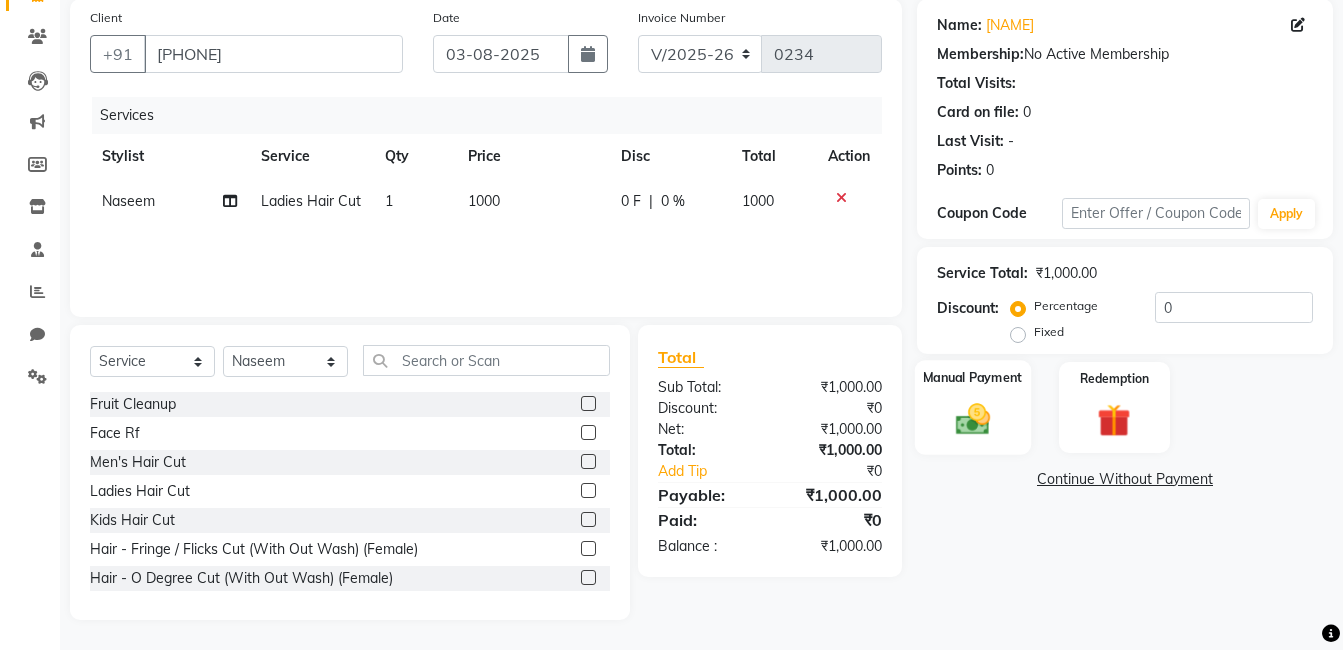 click on "Manual Payment" 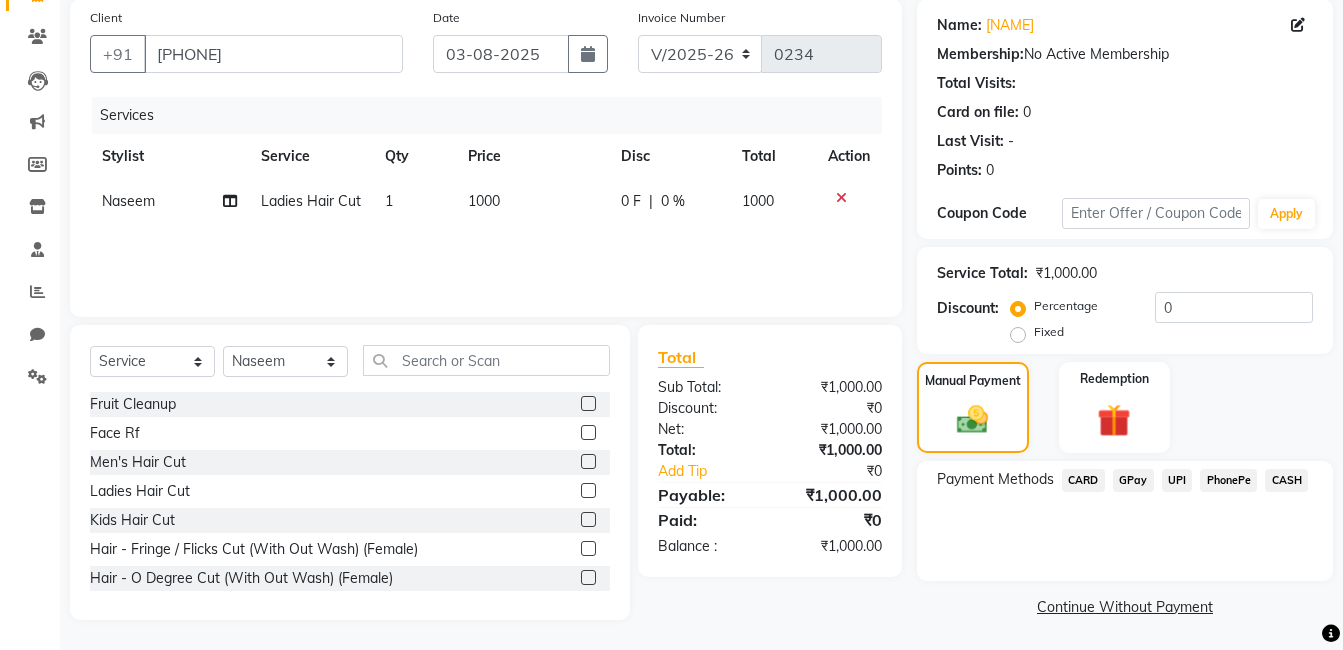 click on "GPay" 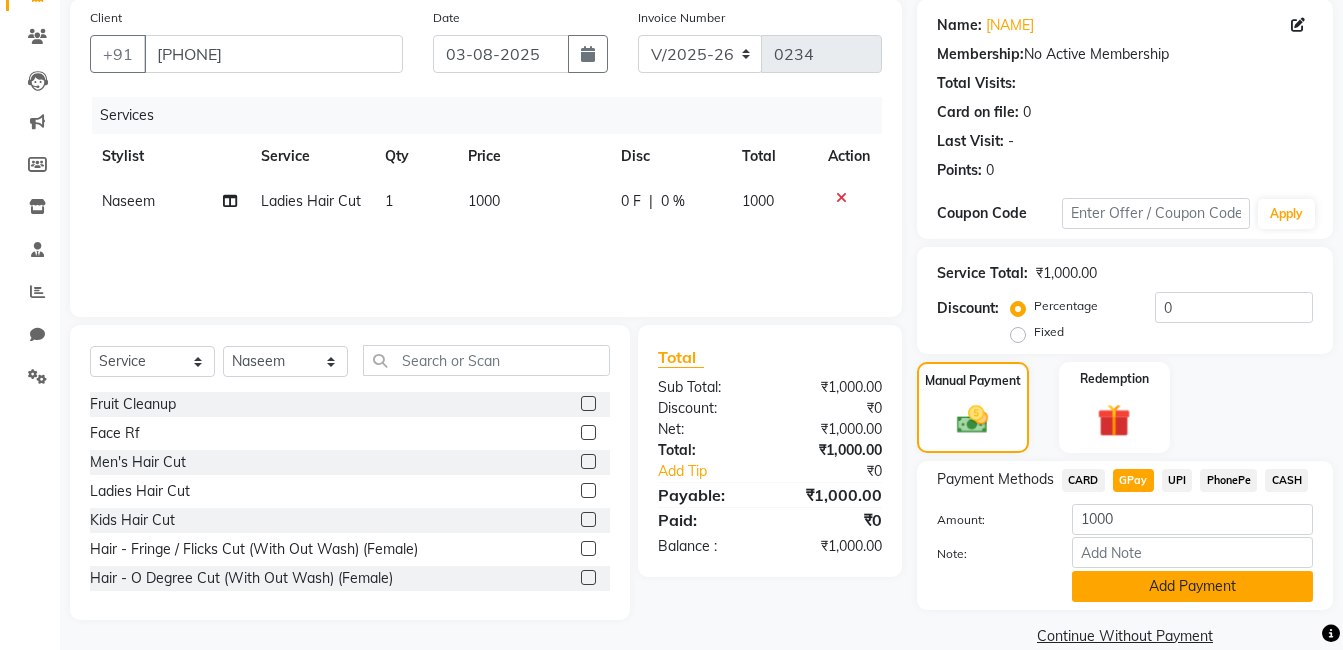 click on "Add Payment" 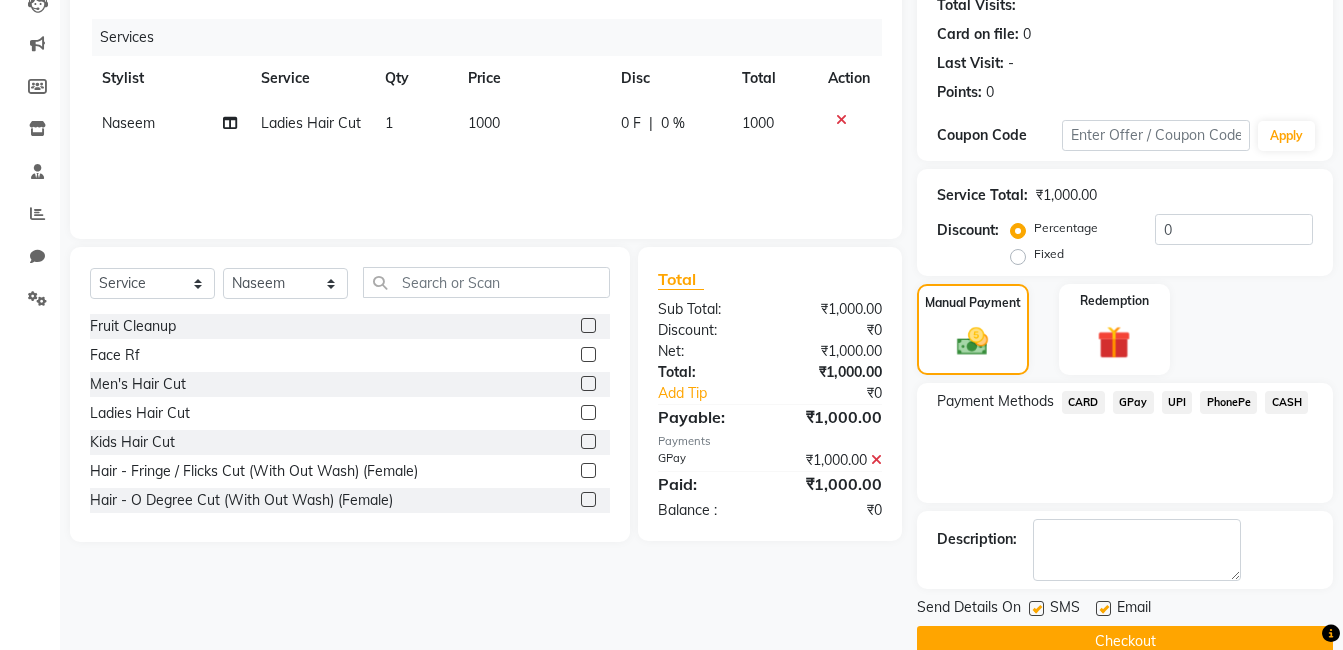 scroll, scrollTop: 266, scrollLeft: 0, axis: vertical 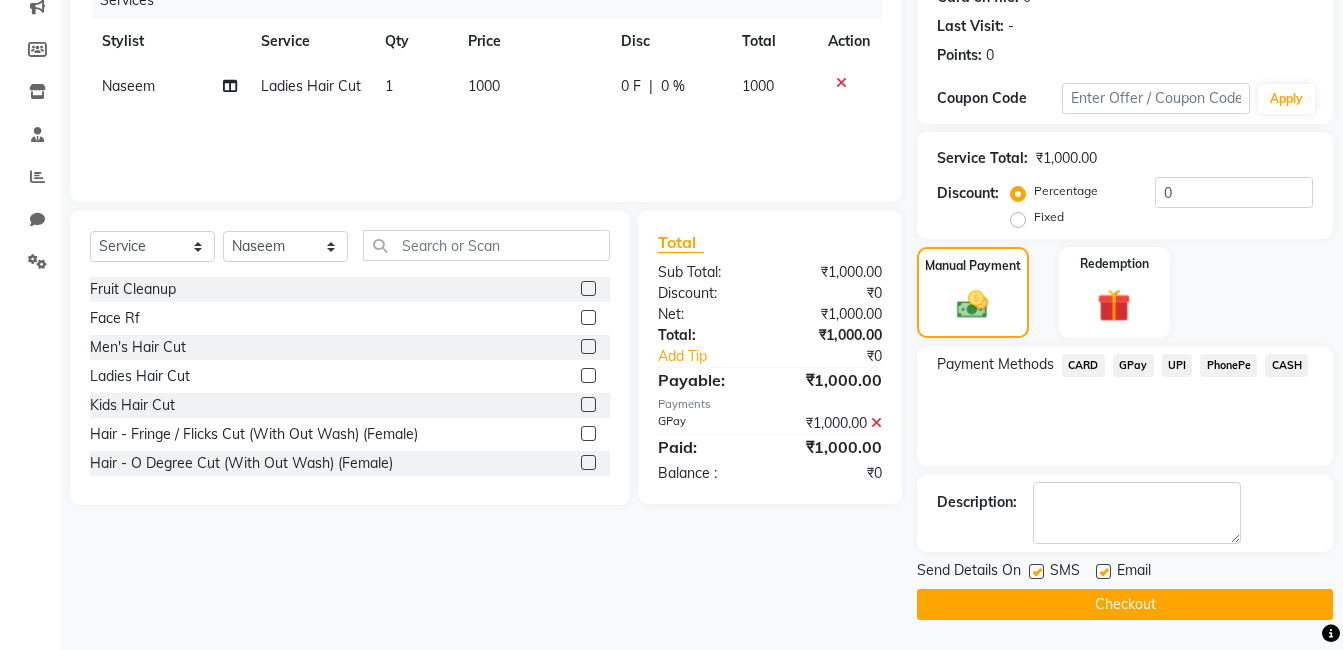 click on "Checkout" 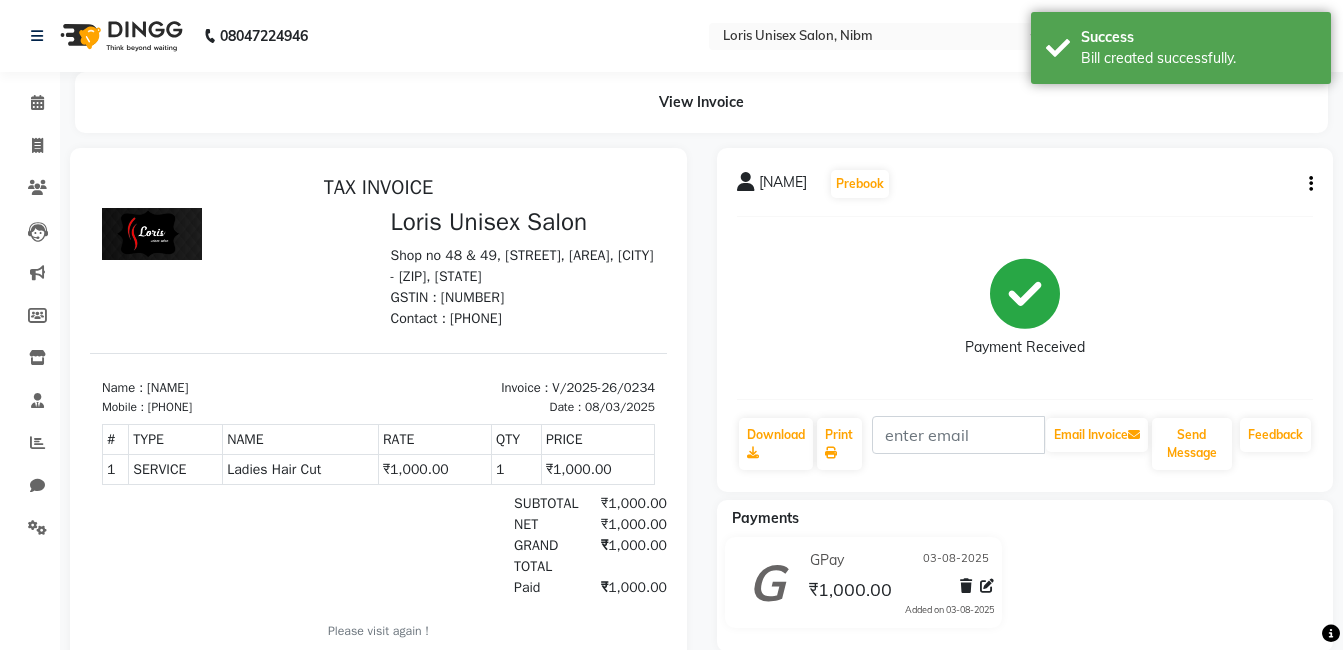 scroll, scrollTop: 0, scrollLeft: 0, axis: both 